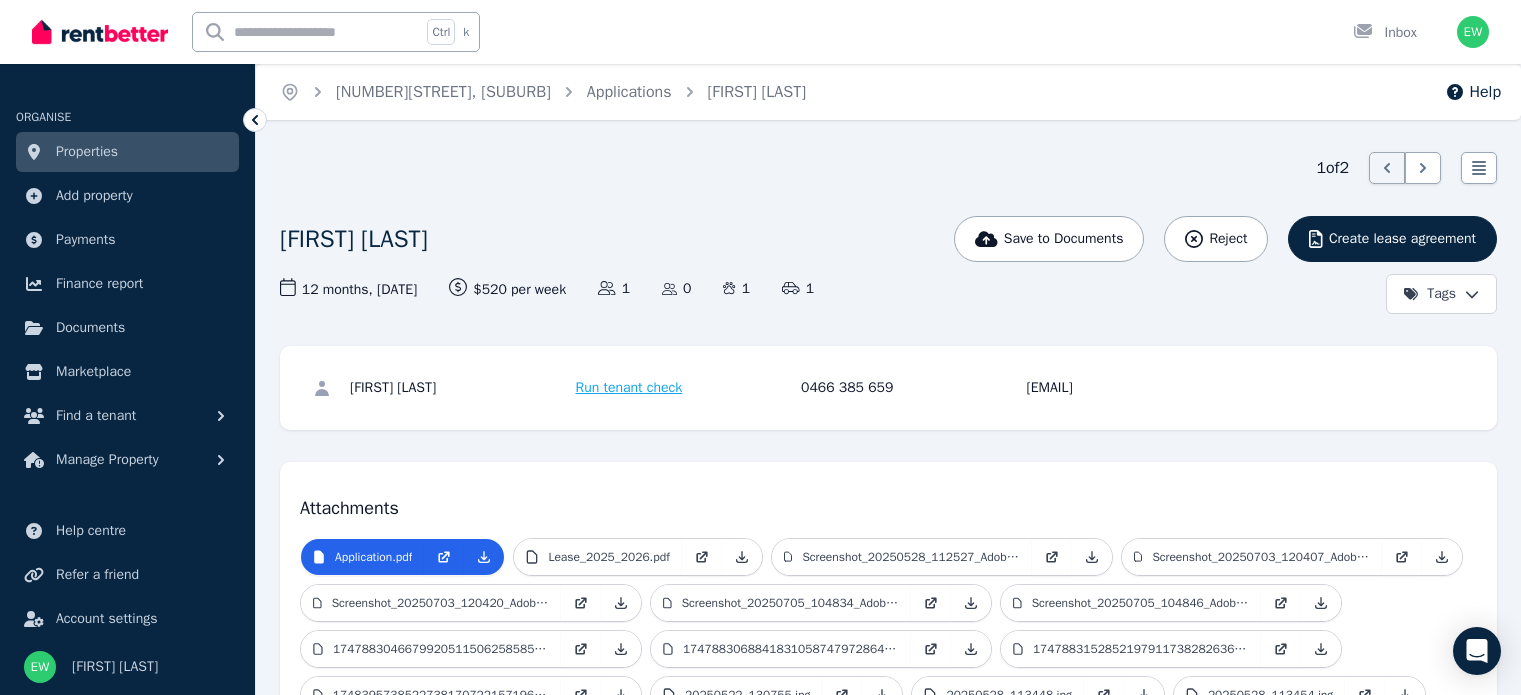 scroll, scrollTop: 0, scrollLeft: 0, axis: both 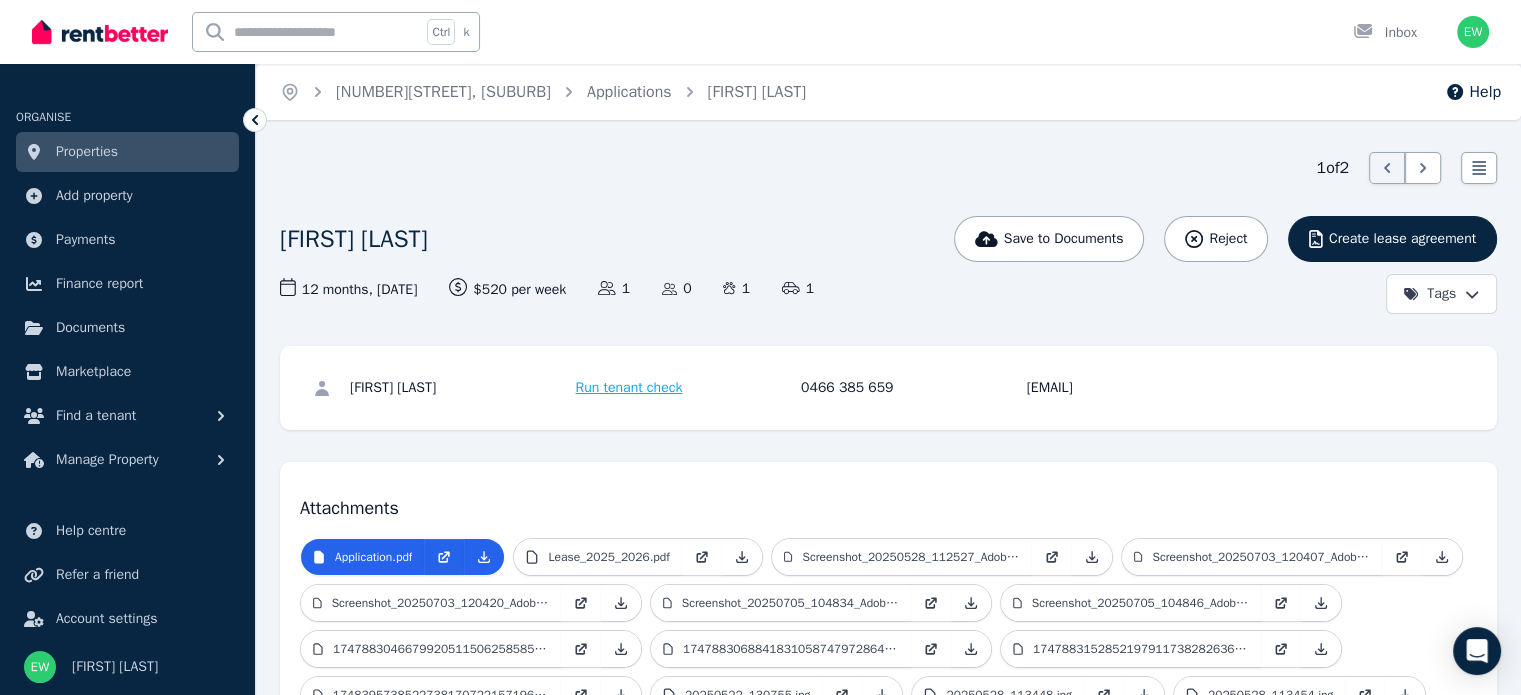 click on "Properties" at bounding box center (87, 152) 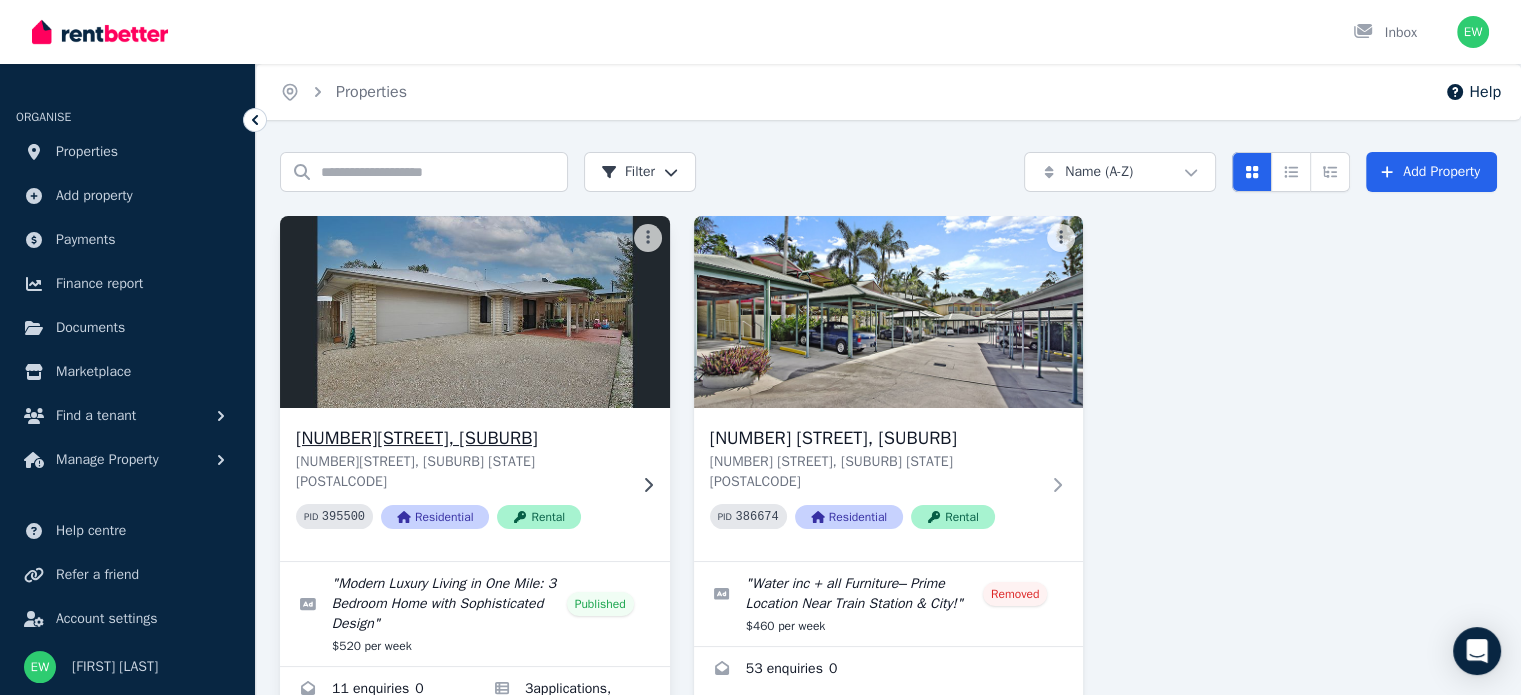 scroll, scrollTop: 117, scrollLeft: 0, axis: vertical 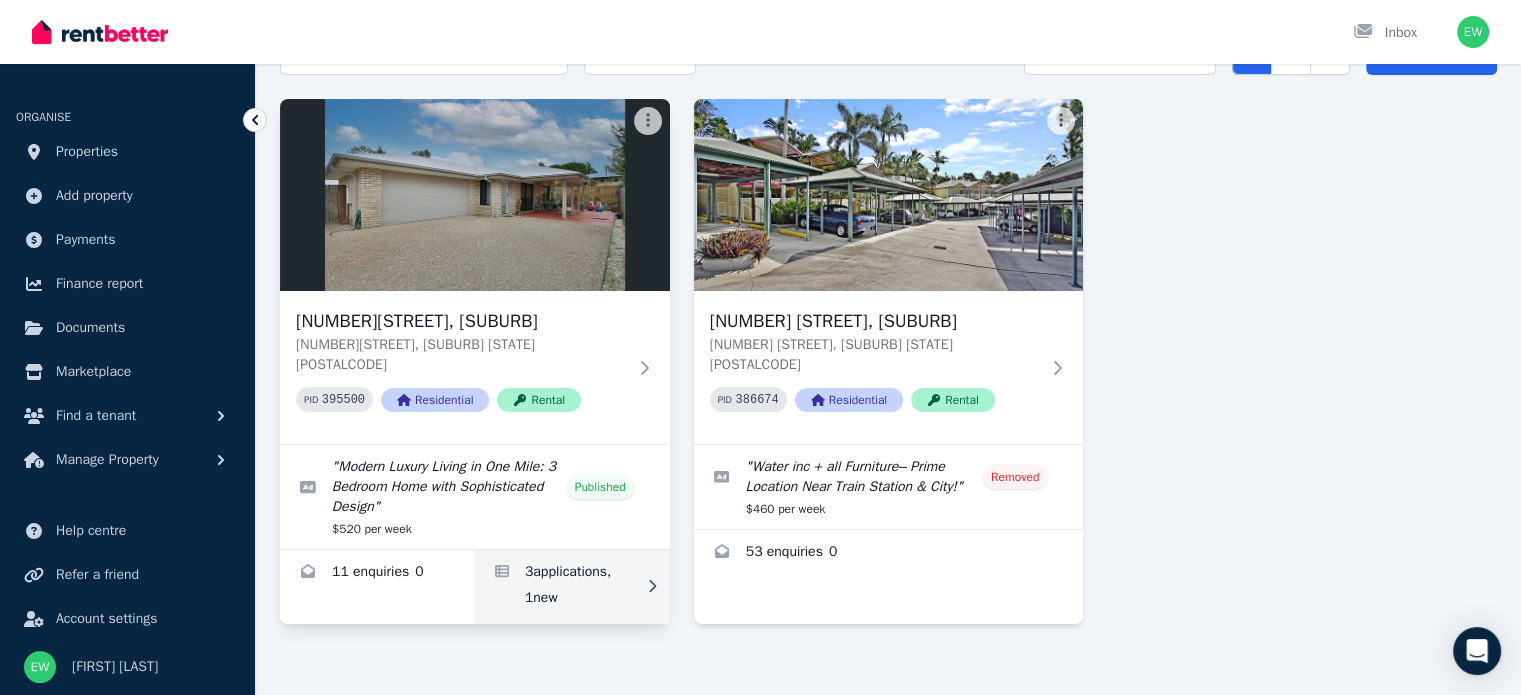 click at bounding box center (572, 587) 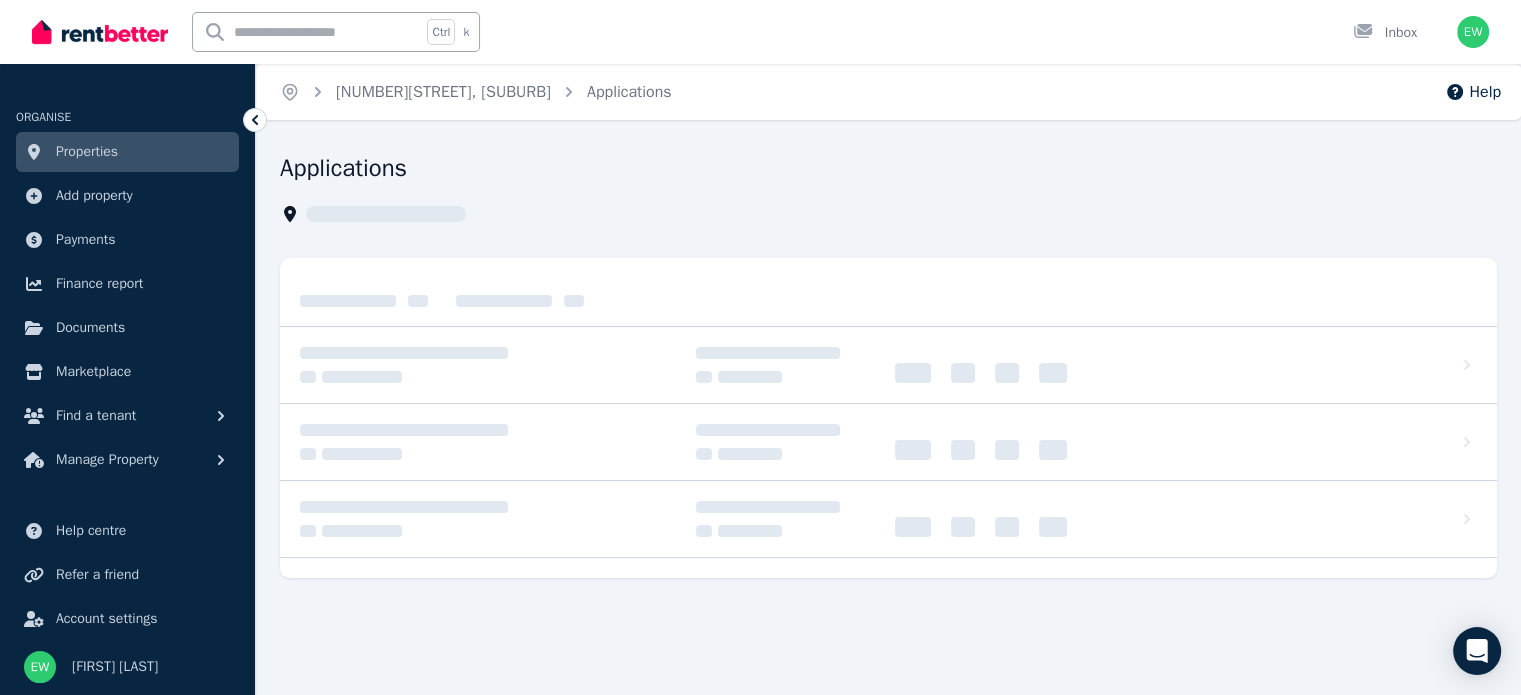 scroll, scrollTop: 0, scrollLeft: 0, axis: both 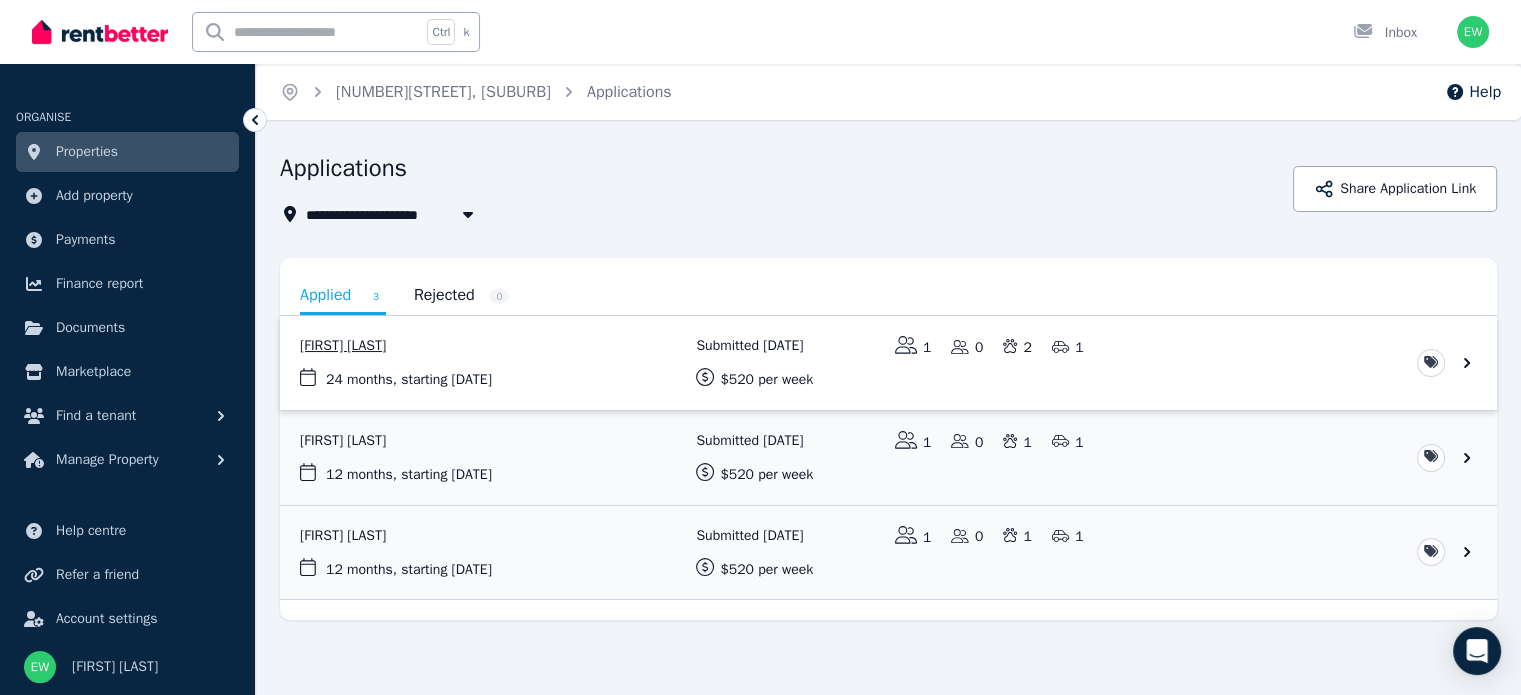 click at bounding box center [888, 363] 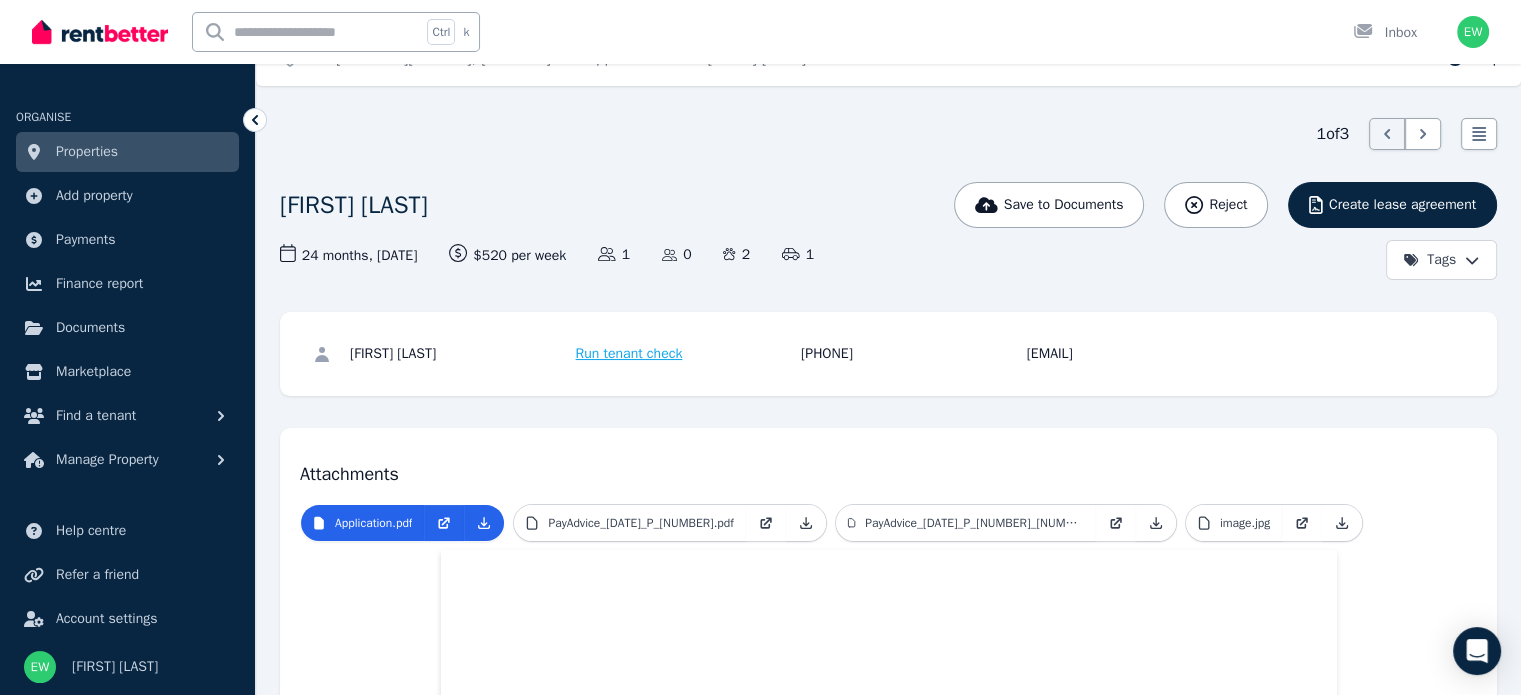 scroll, scrollTop: 0, scrollLeft: 0, axis: both 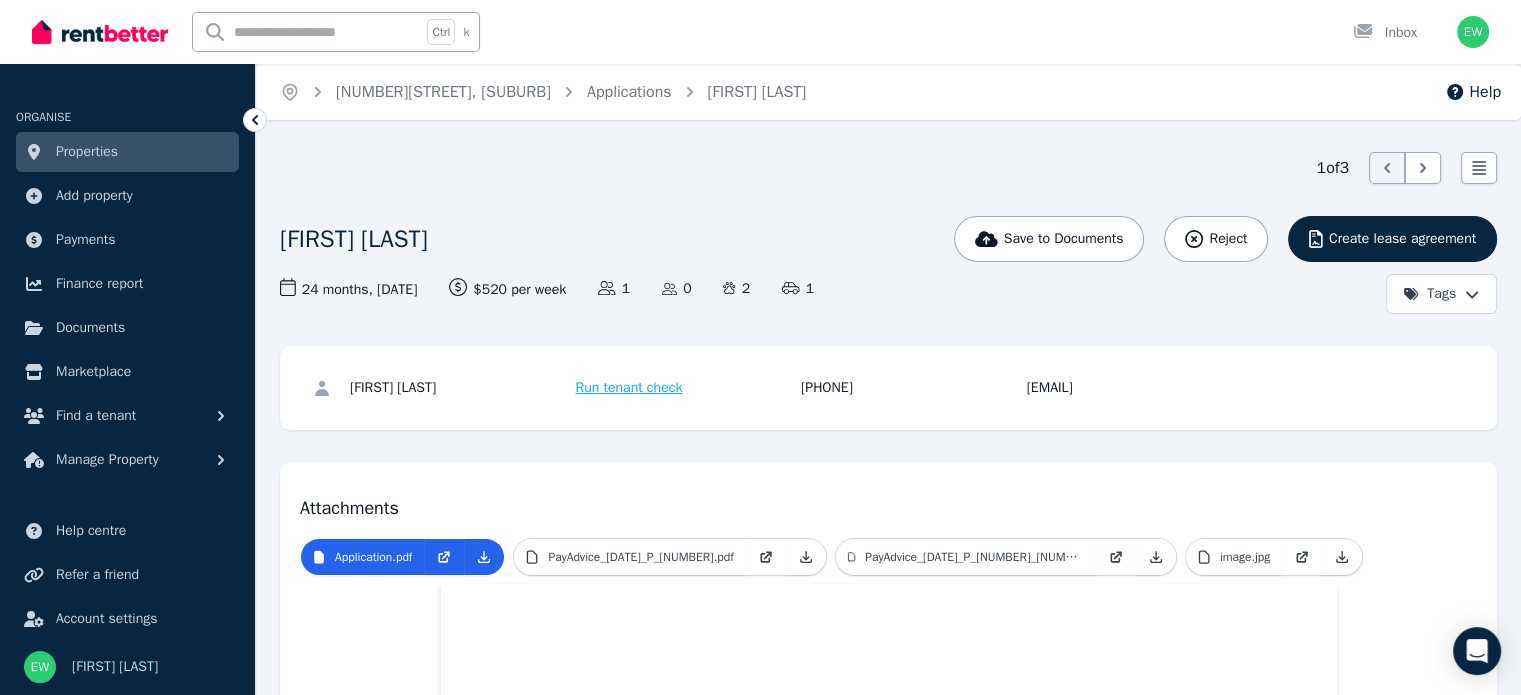 click on "Properties" at bounding box center (87, 152) 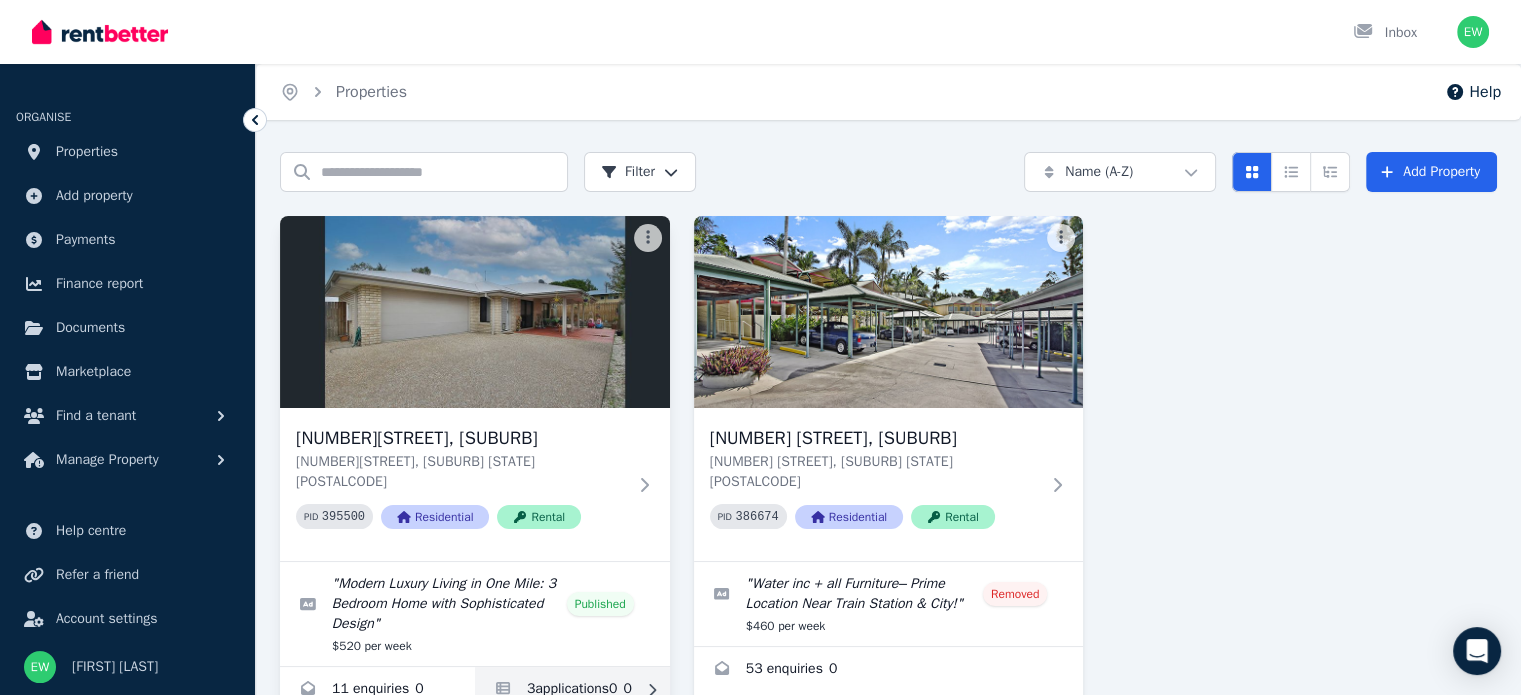 click at bounding box center (572, 691) 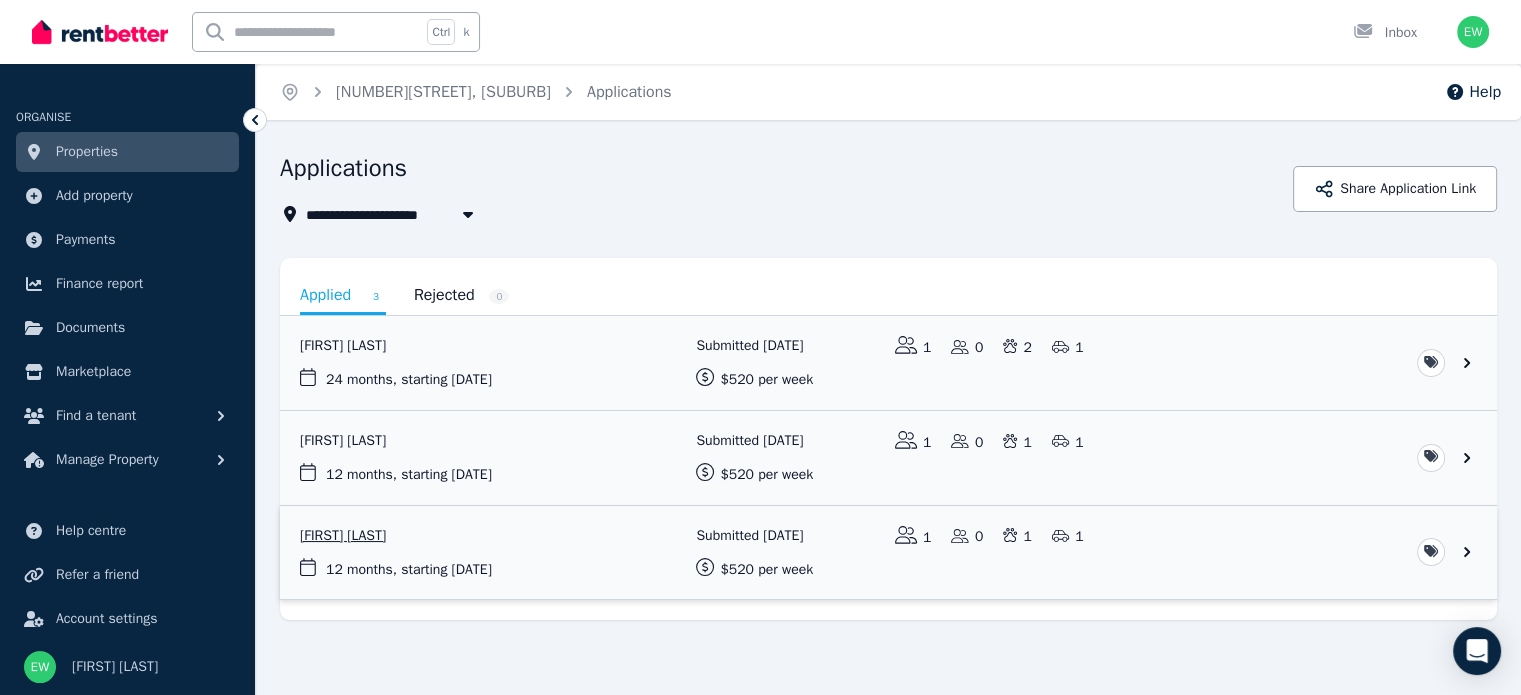 click at bounding box center (888, 553) 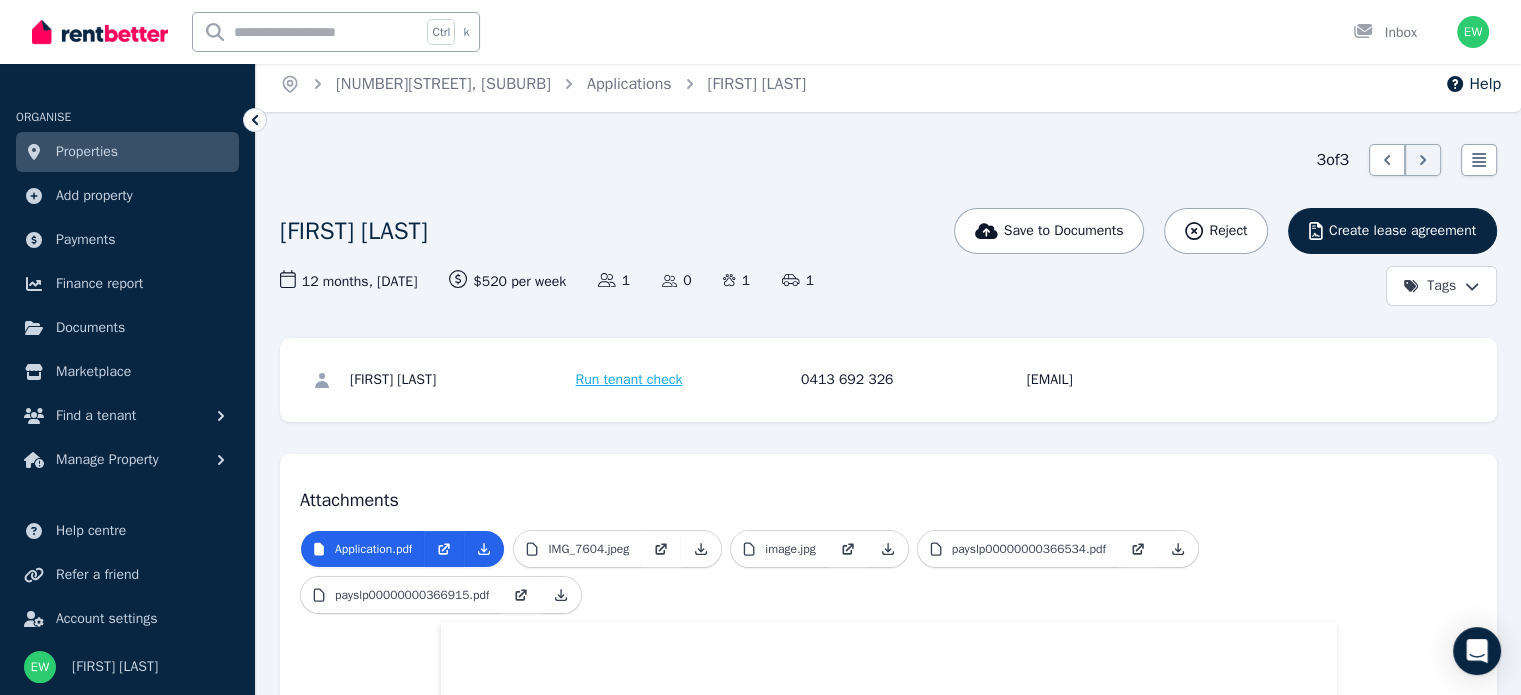 scroll, scrollTop: 0, scrollLeft: 0, axis: both 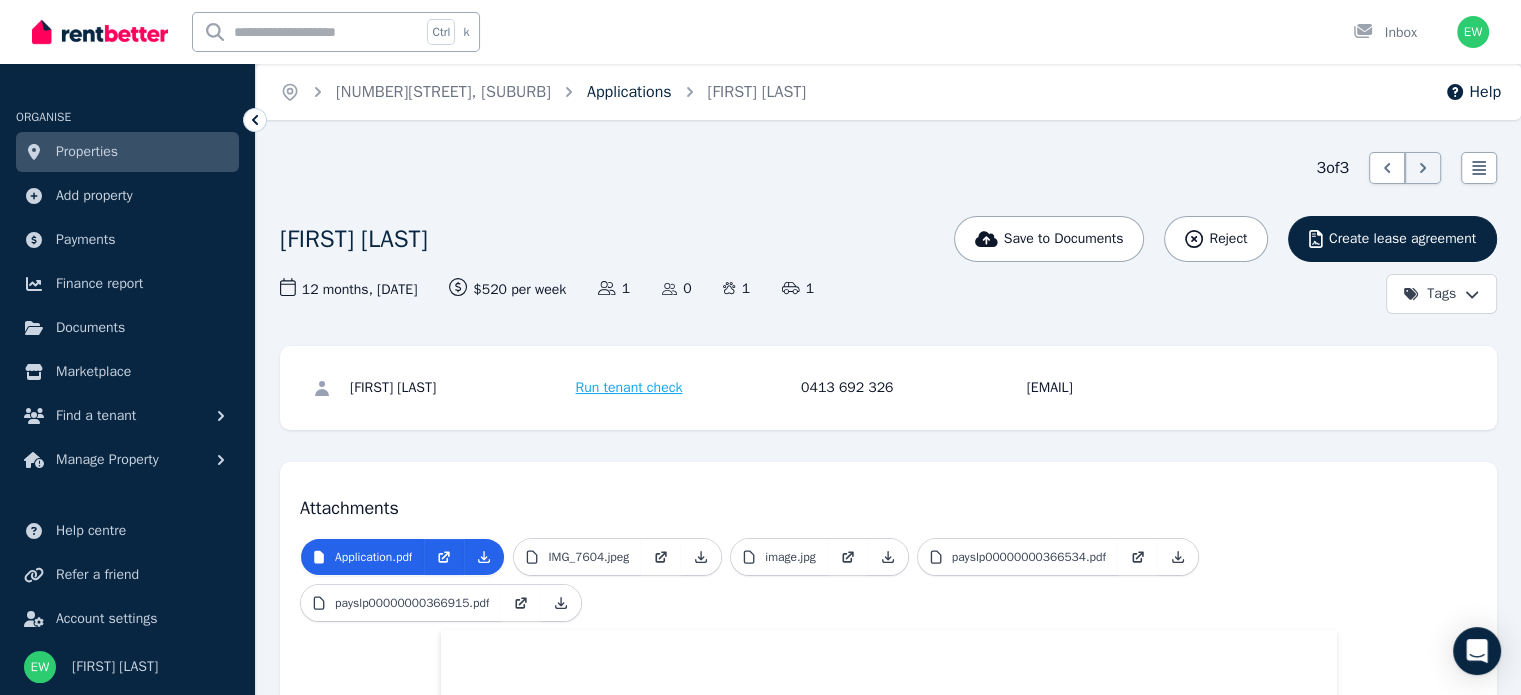 click on "Applications" at bounding box center (629, 92) 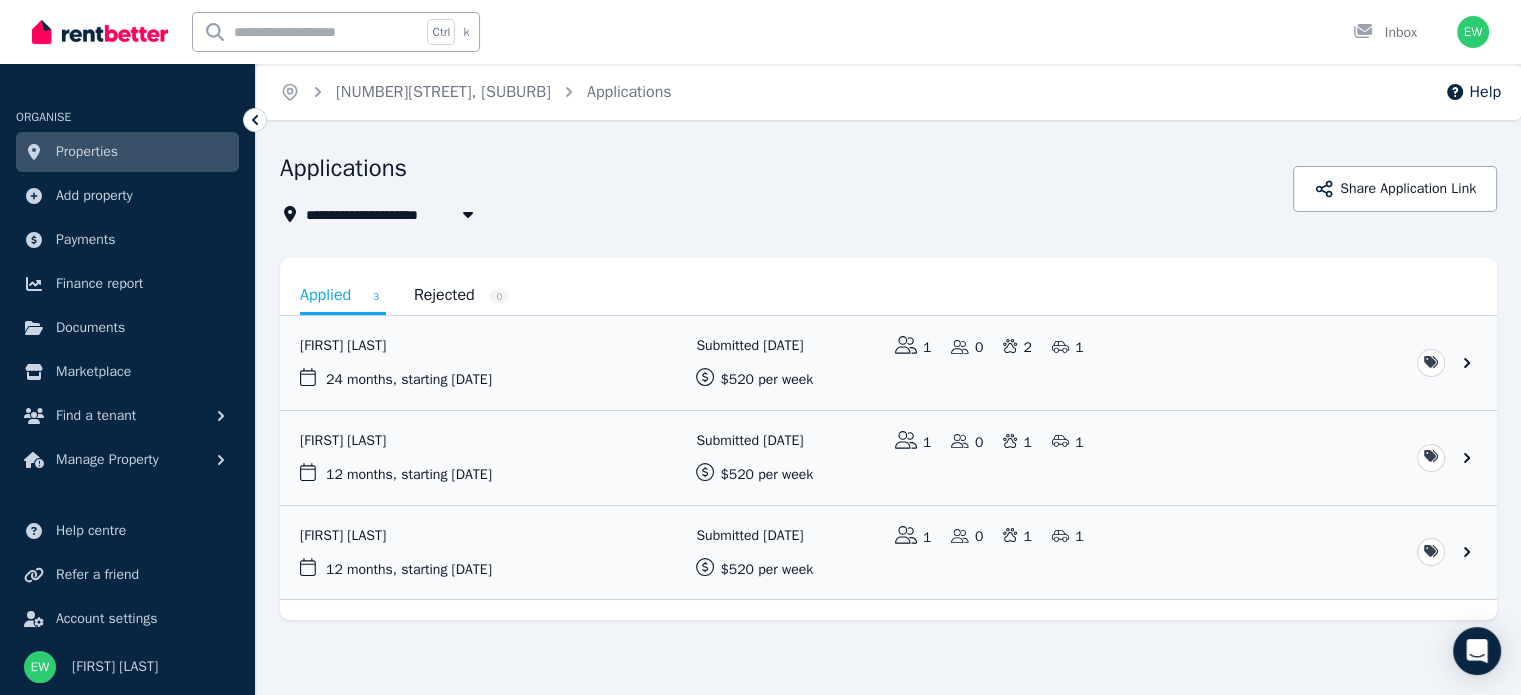 click on "Properties" at bounding box center [127, 152] 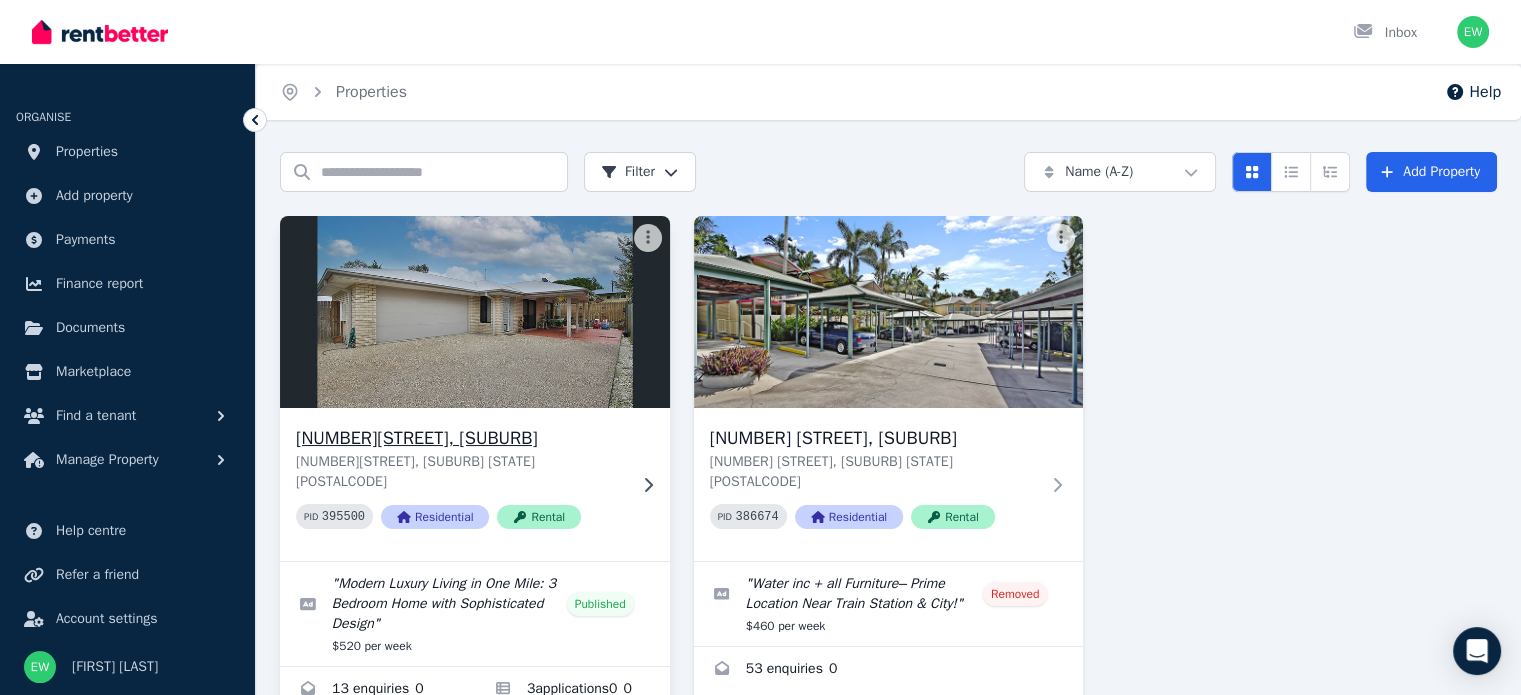 scroll, scrollTop: 91, scrollLeft: 0, axis: vertical 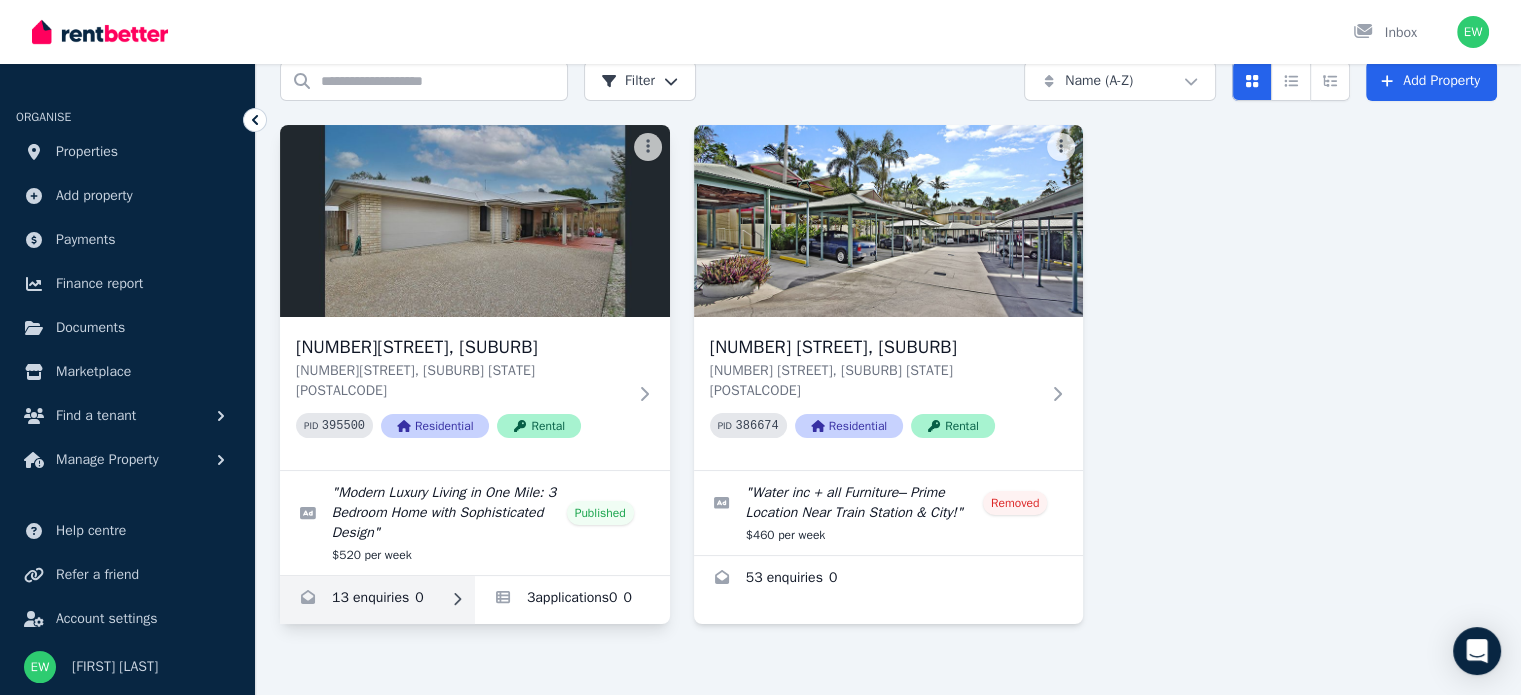click at bounding box center [377, 600] 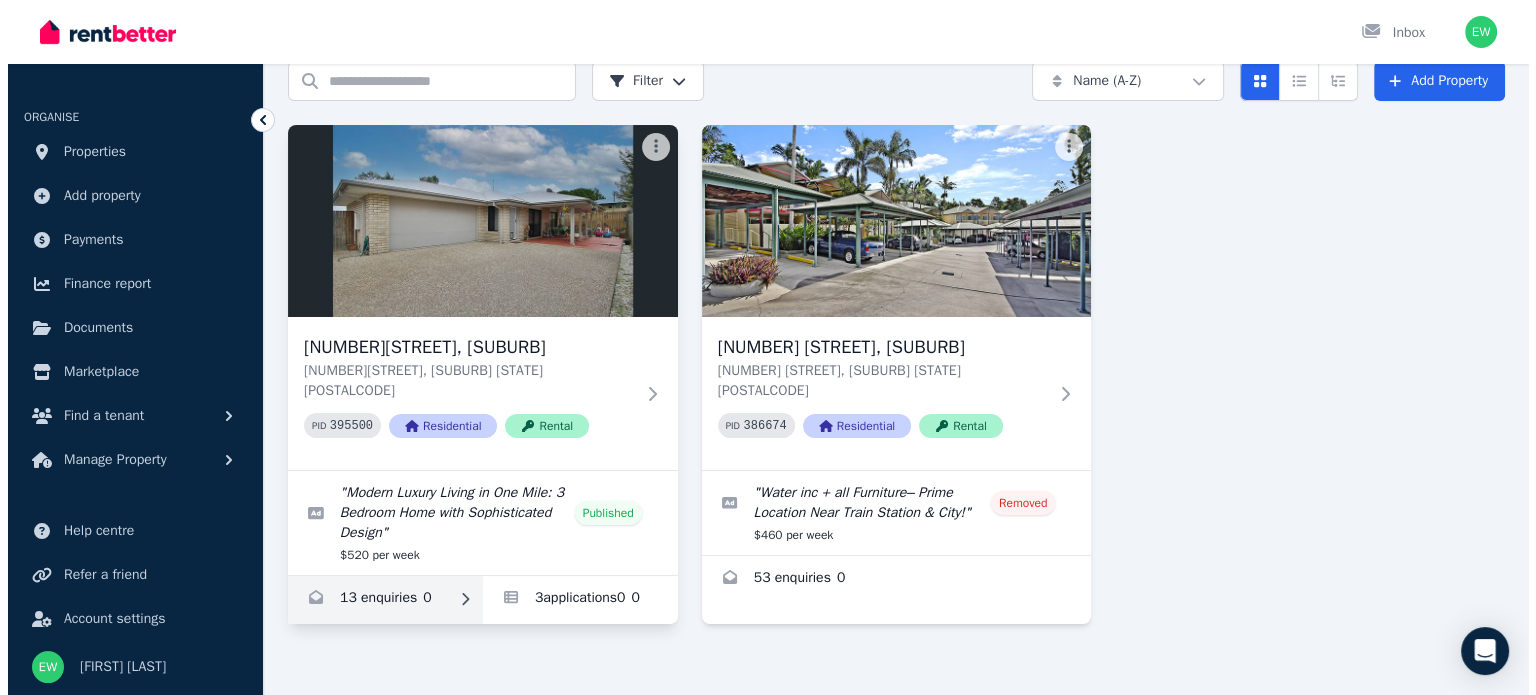 scroll, scrollTop: 0, scrollLeft: 0, axis: both 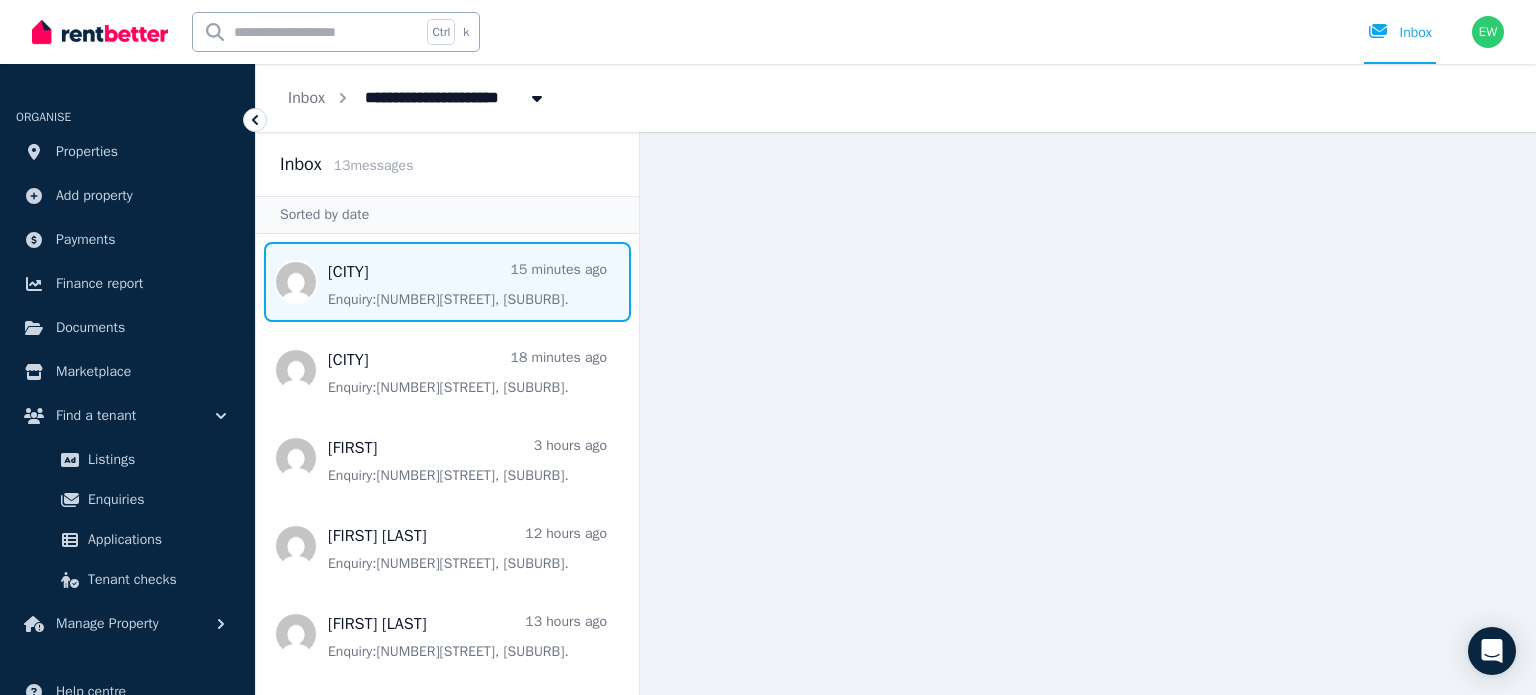 click at bounding box center [447, 282] 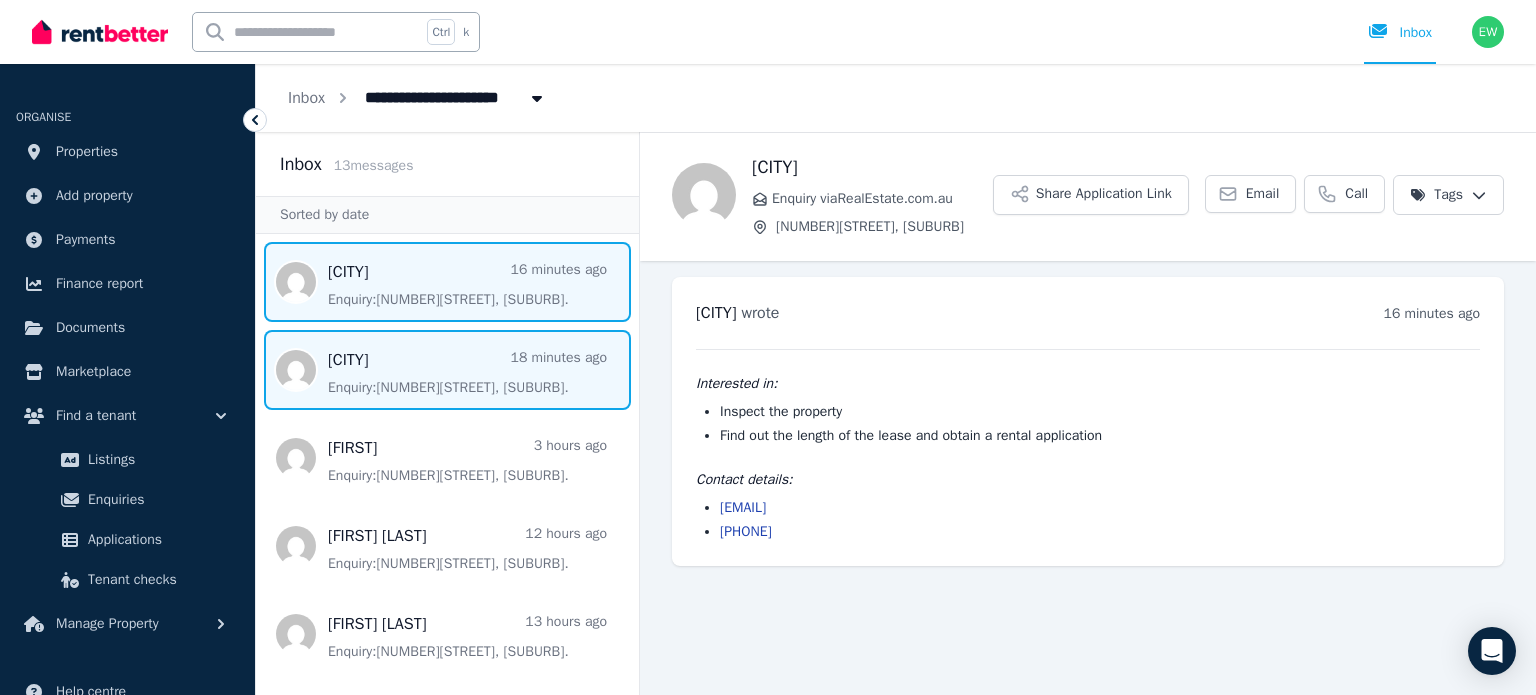 click at bounding box center [447, 370] 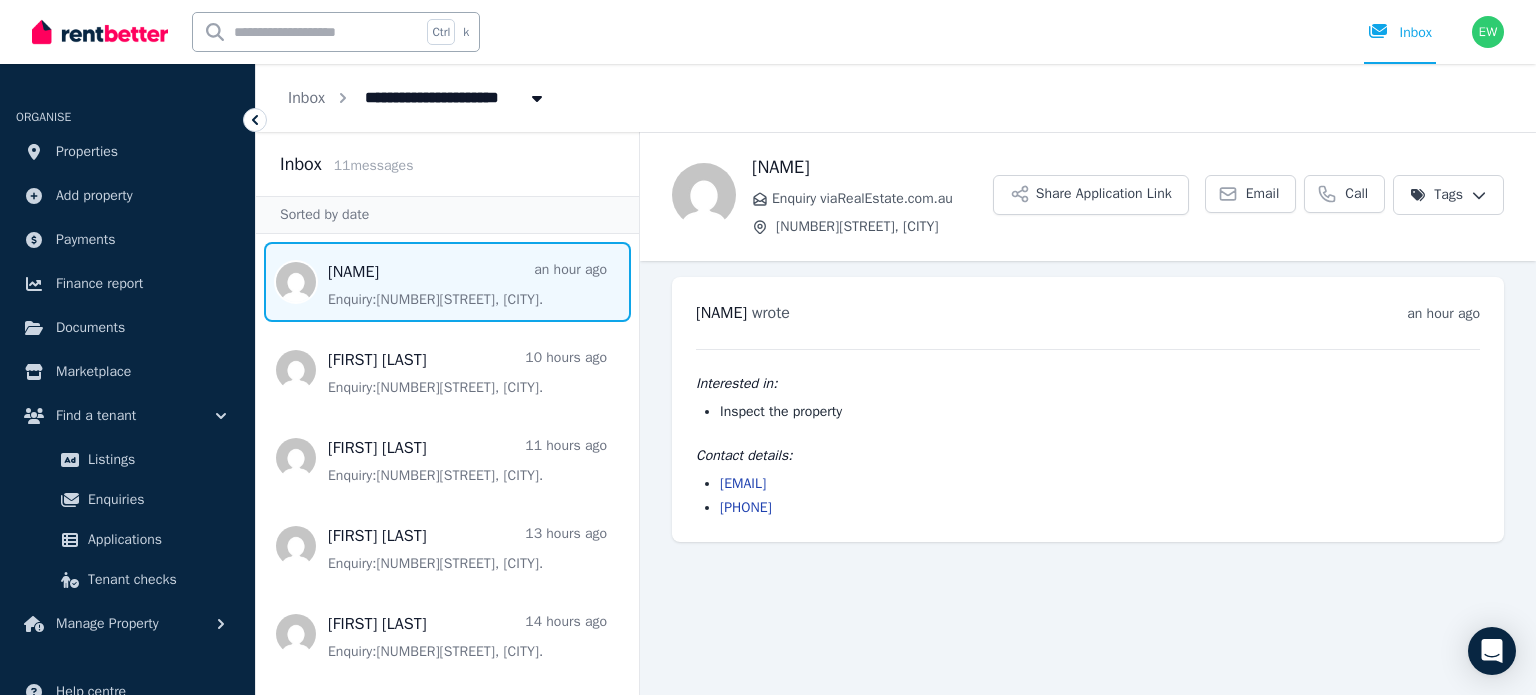 scroll, scrollTop: 0, scrollLeft: 0, axis: both 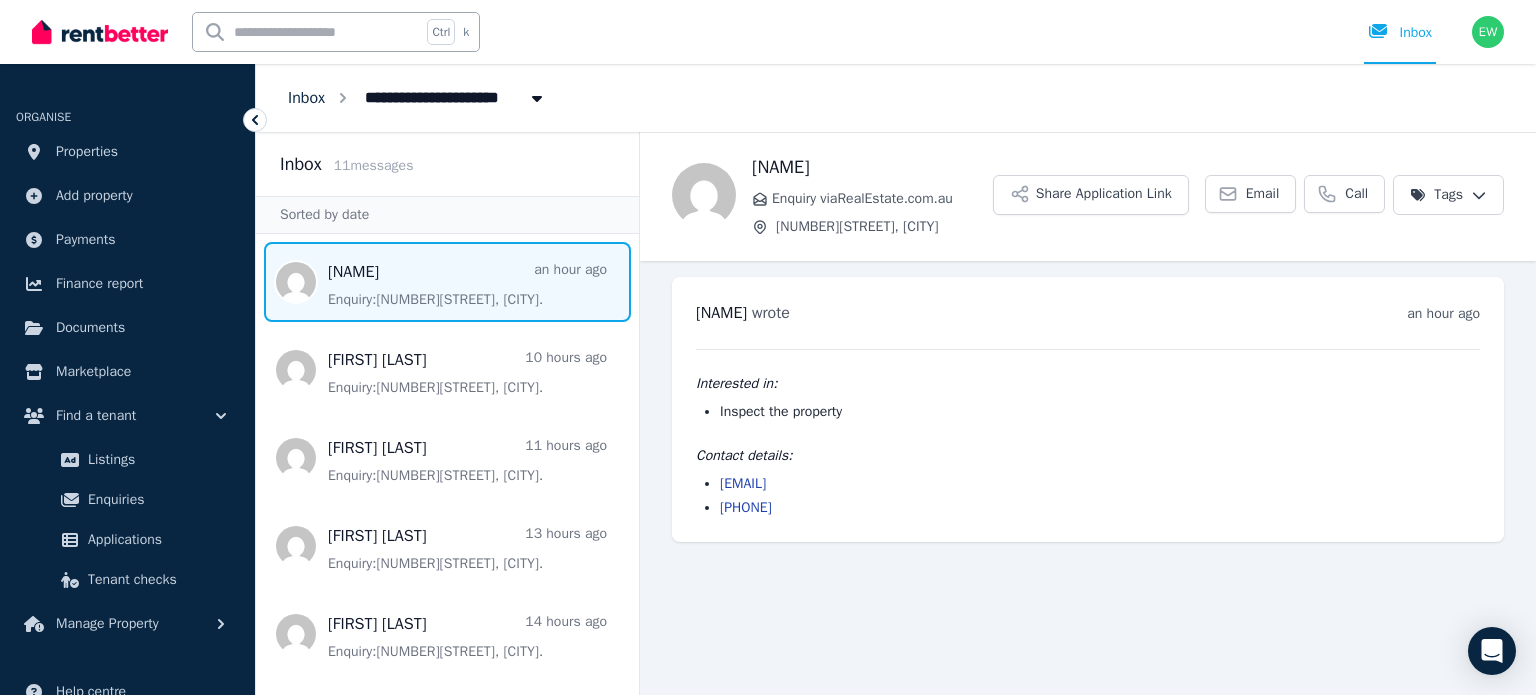 click on "Inbox" at bounding box center (306, 98) 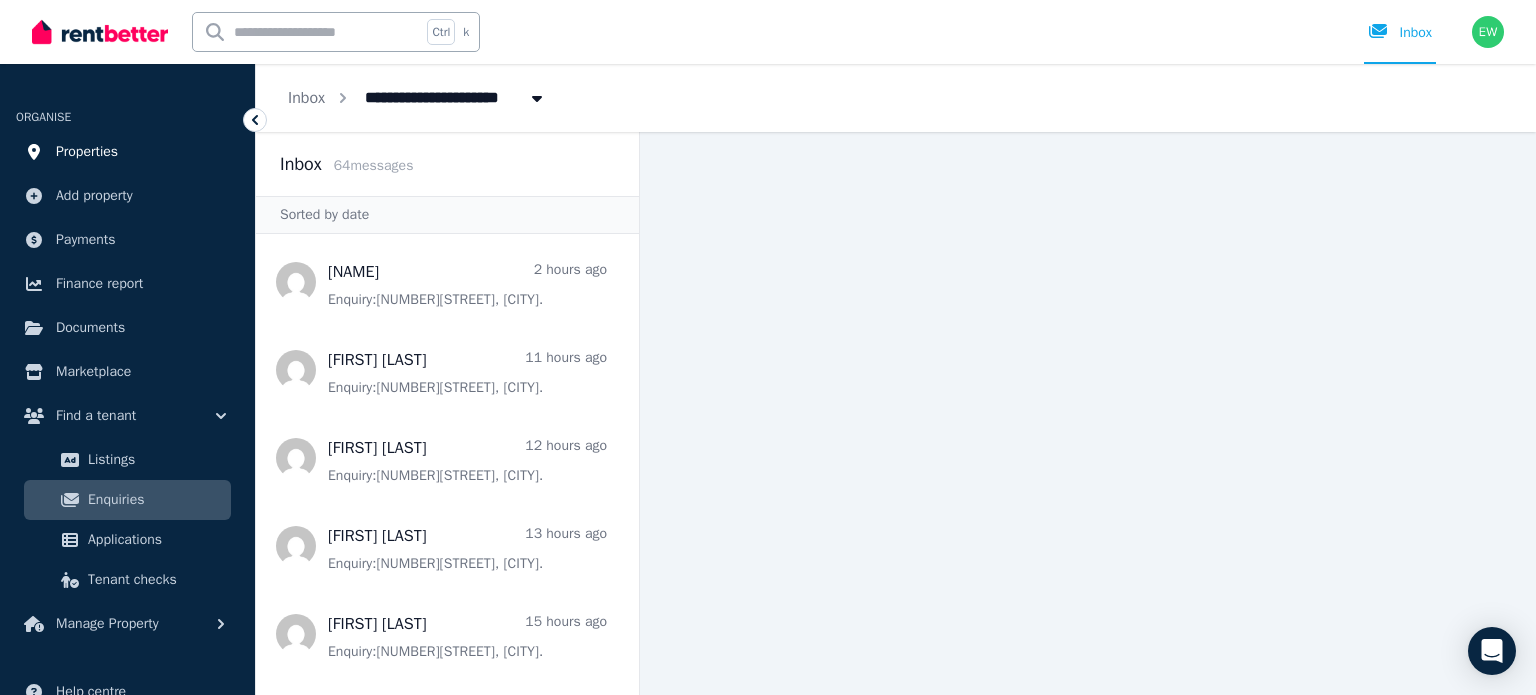 click on "Properties" at bounding box center (87, 152) 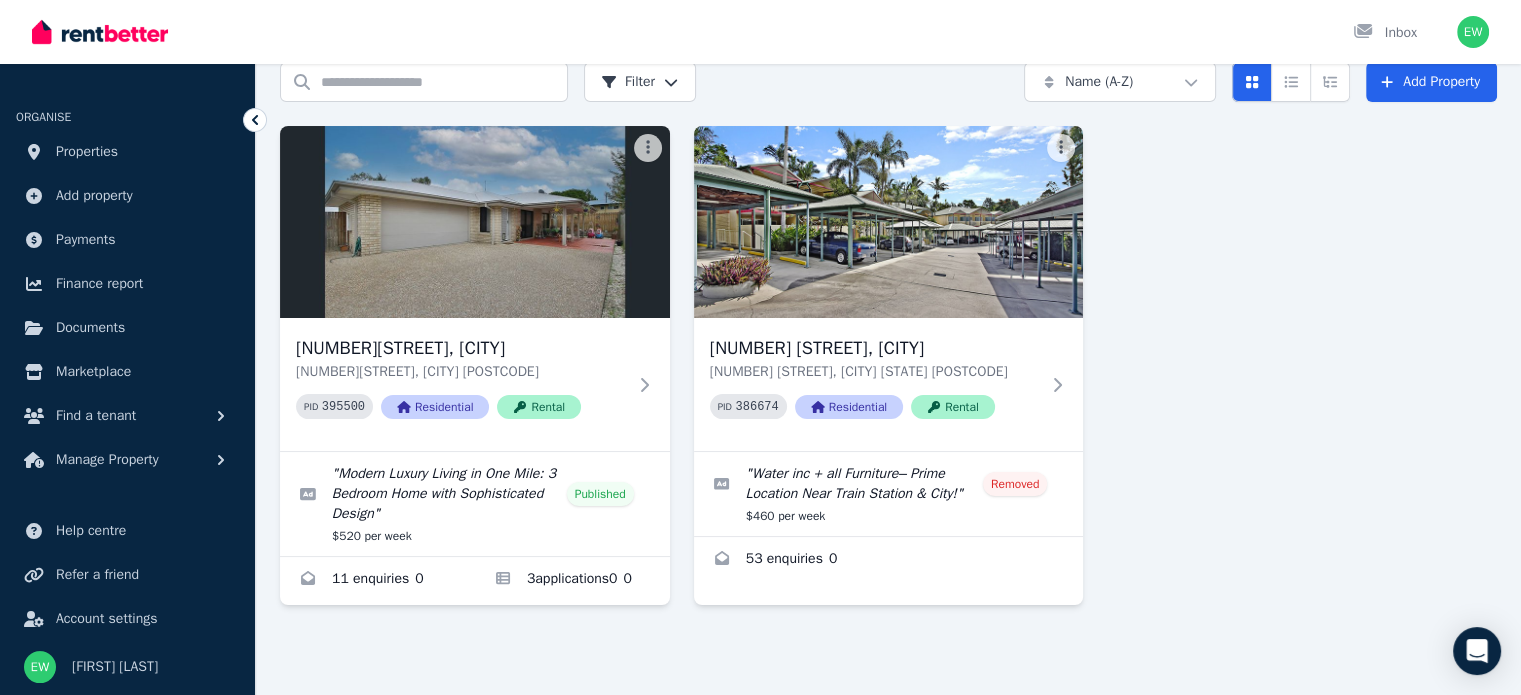 scroll, scrollTop: 91, scrollLeft: 0, axis: vertical 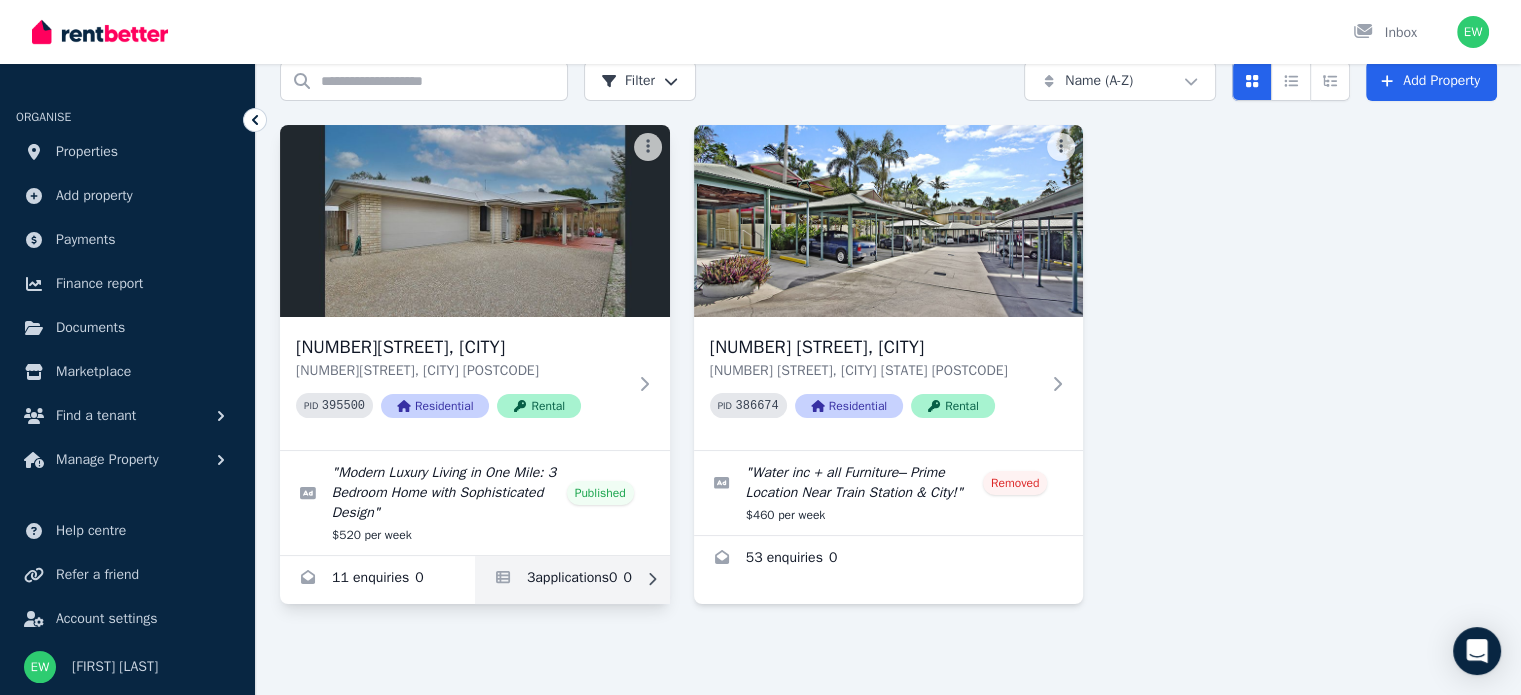 click at bounding box center (572, 580) 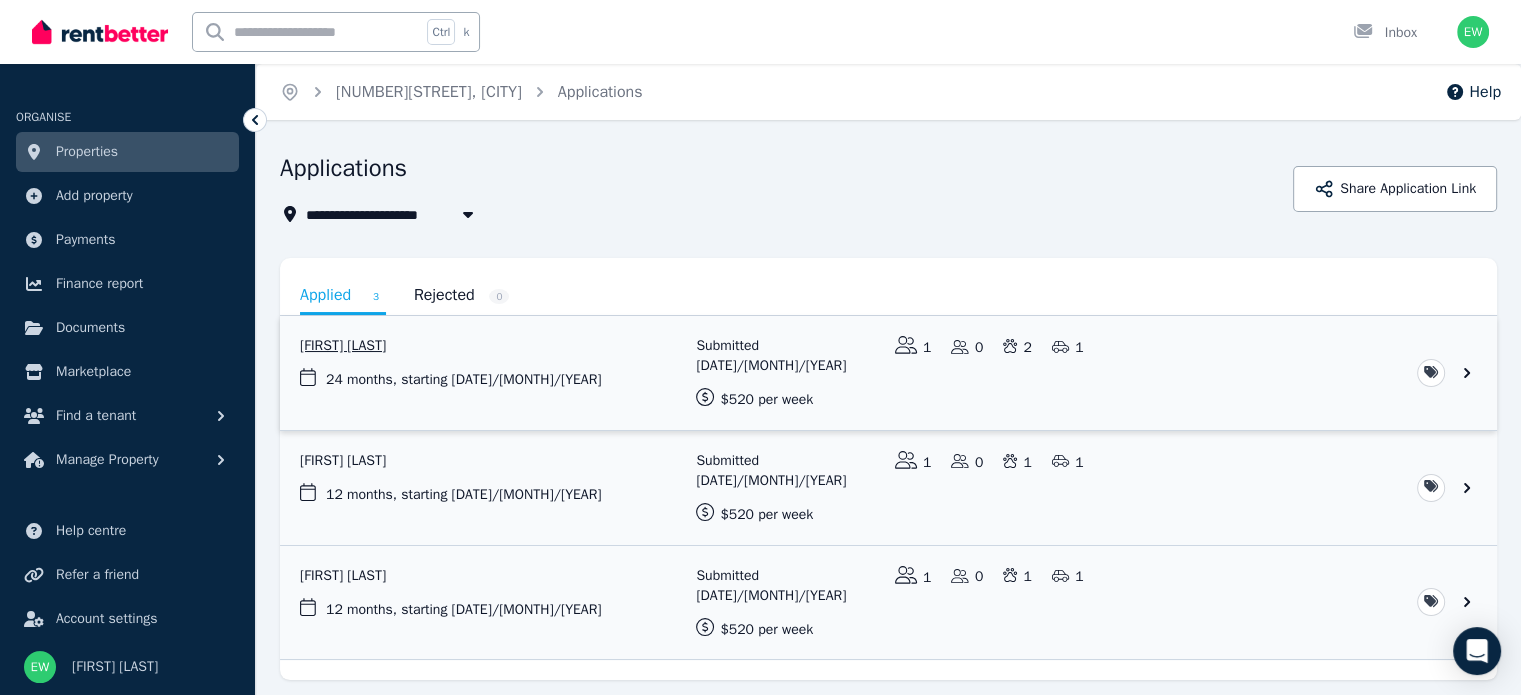 click at bounding box center (888, 373) 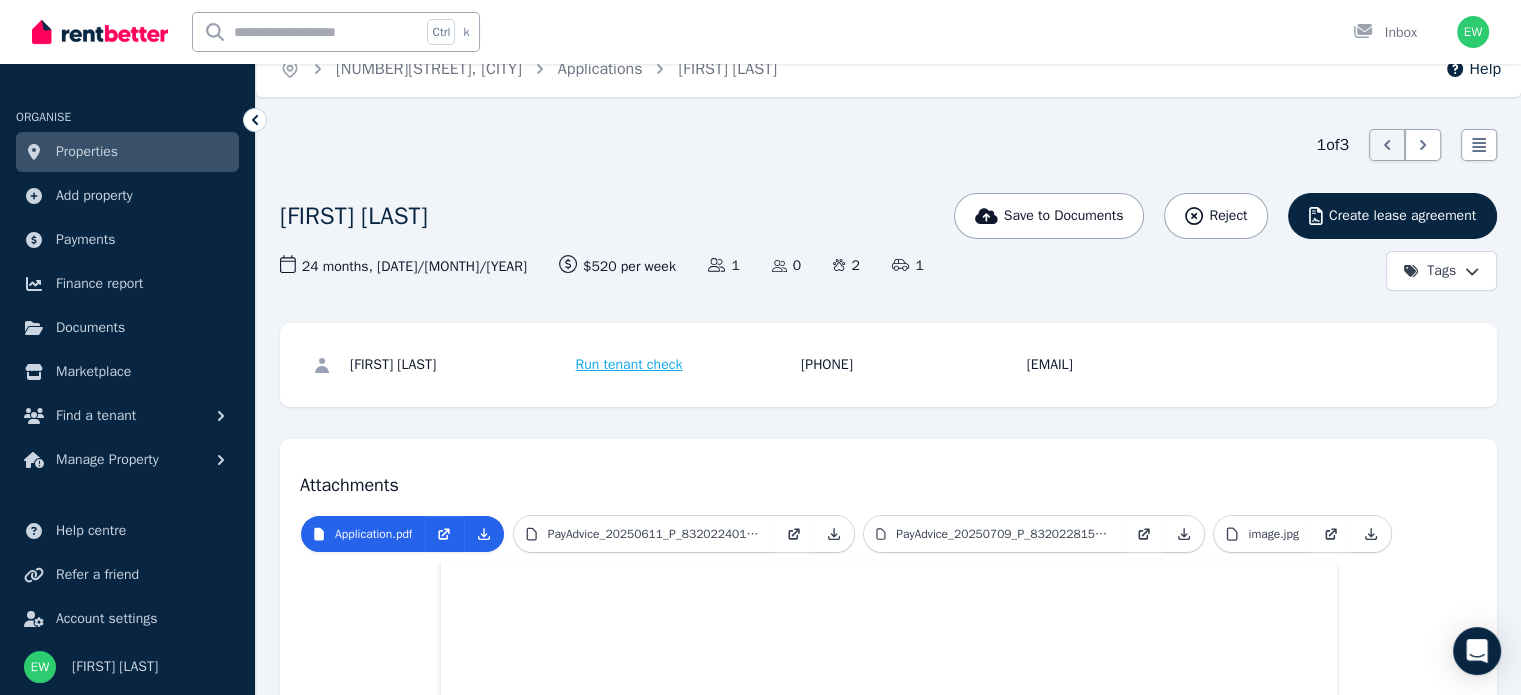 scroll, scrollTop: 0, scrollLeft: 0, axis: both 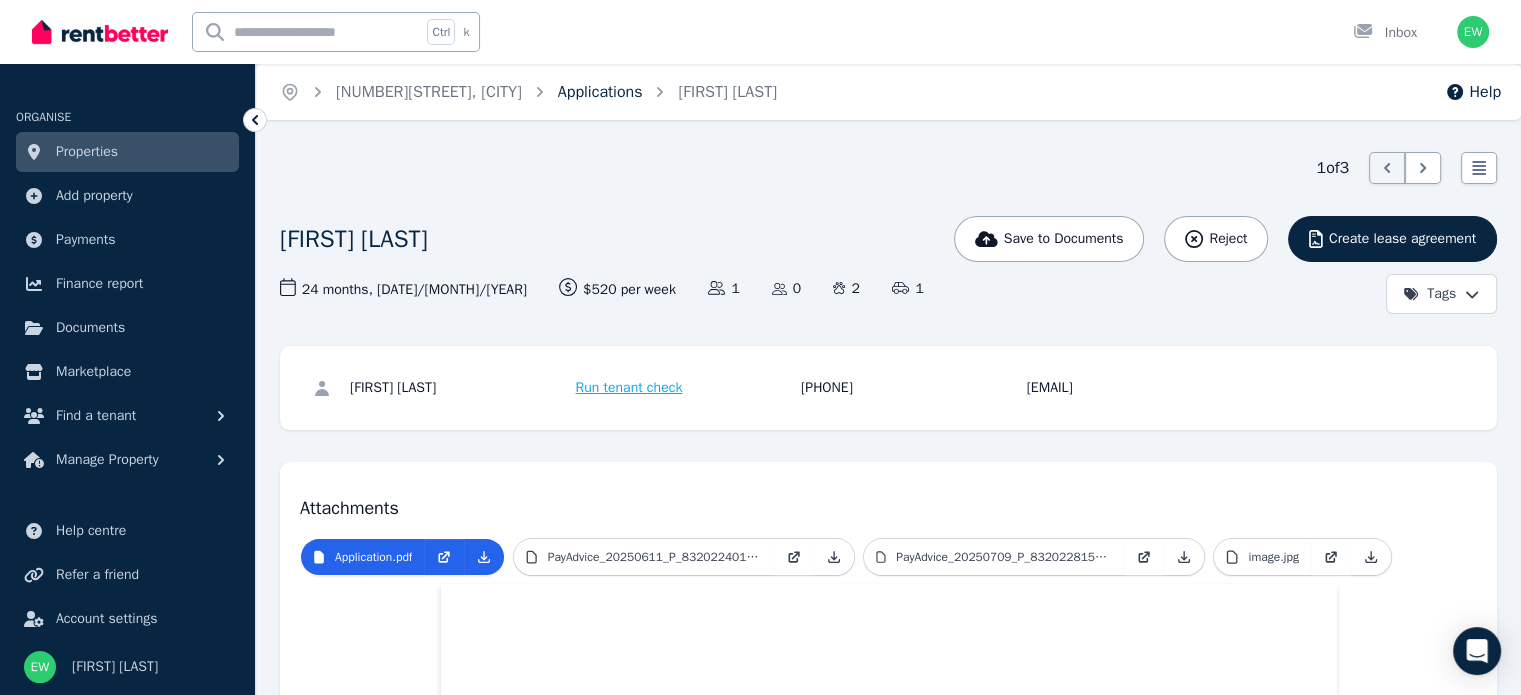 click on "Applications" at bounding box center [600, 92] 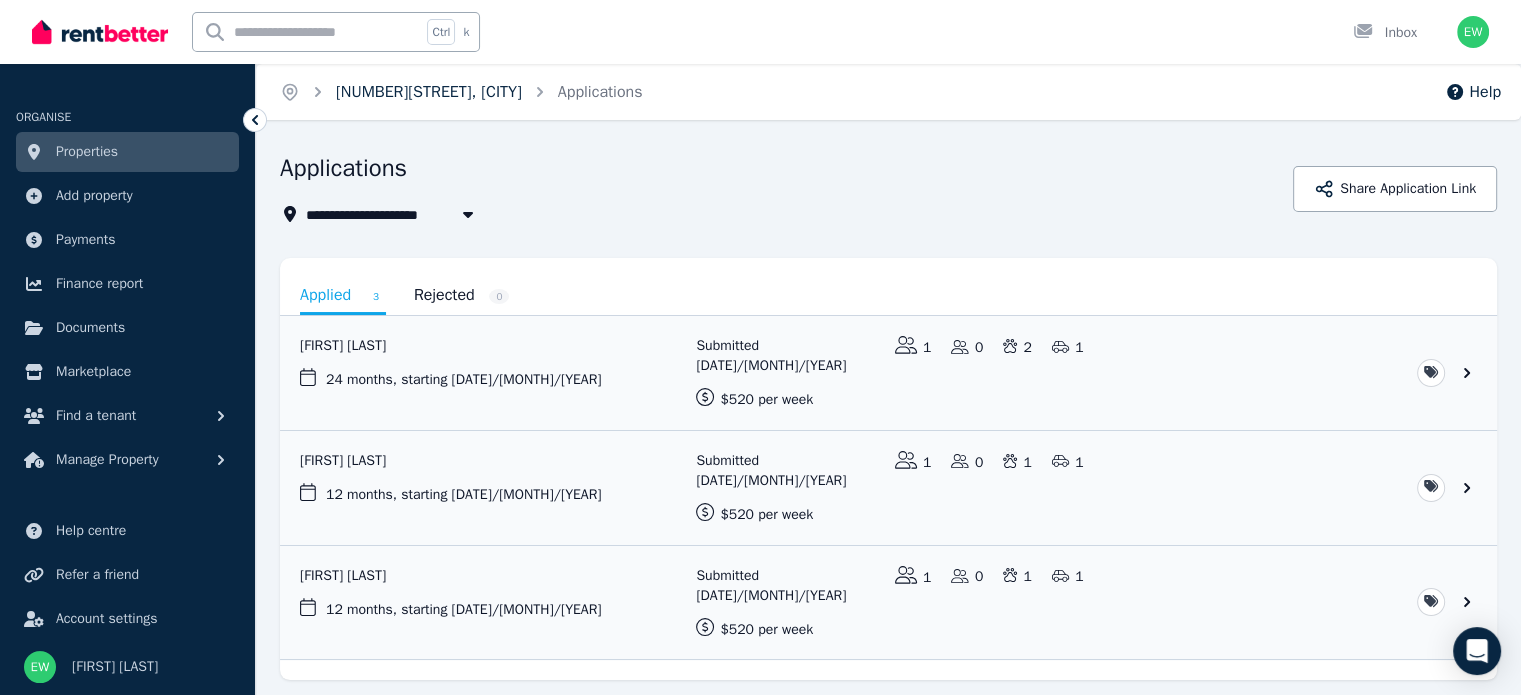 click on "[NUMBER][STREET], [SUBURB]" at bounding box center [429, 92] 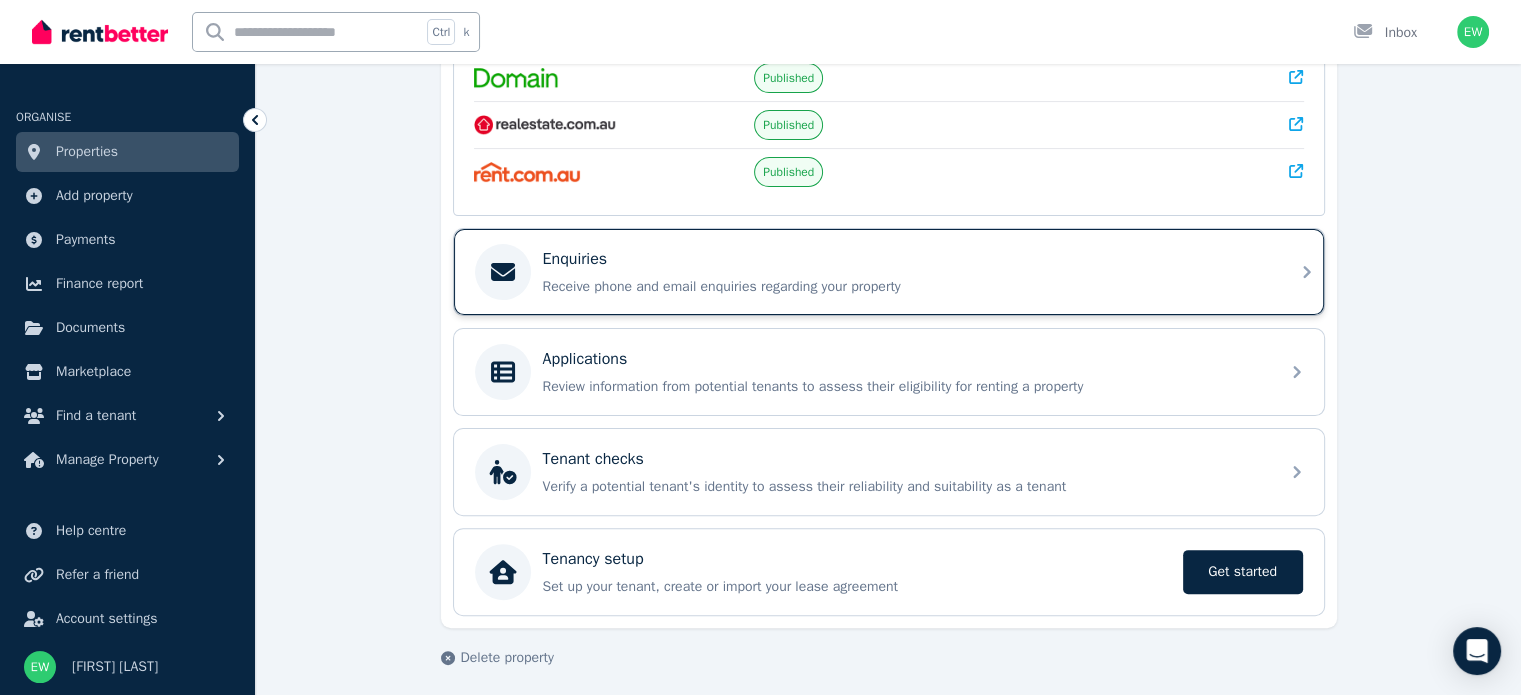 scroll, scrollTop: 490, scrollLeft: 0, axis: vertical 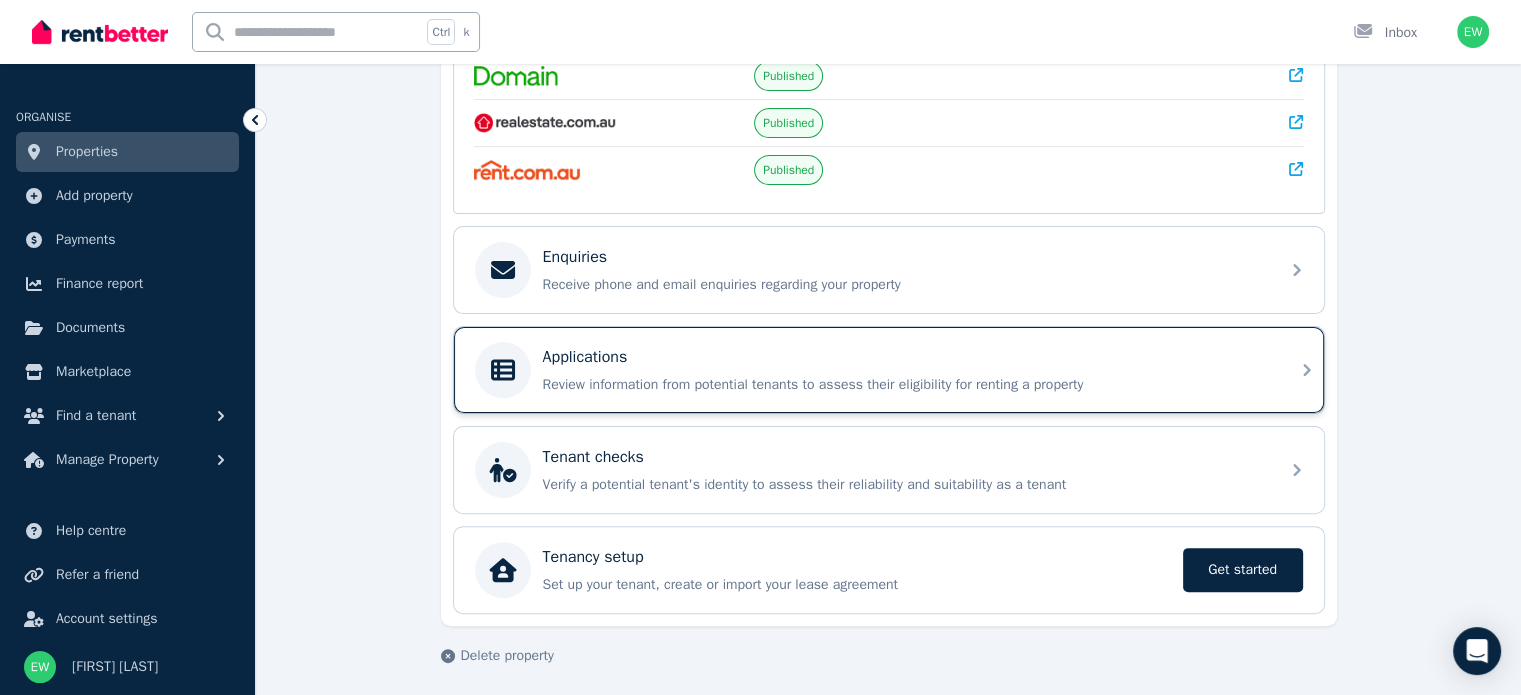 click on "Applications" at bounding box center [585, 357] 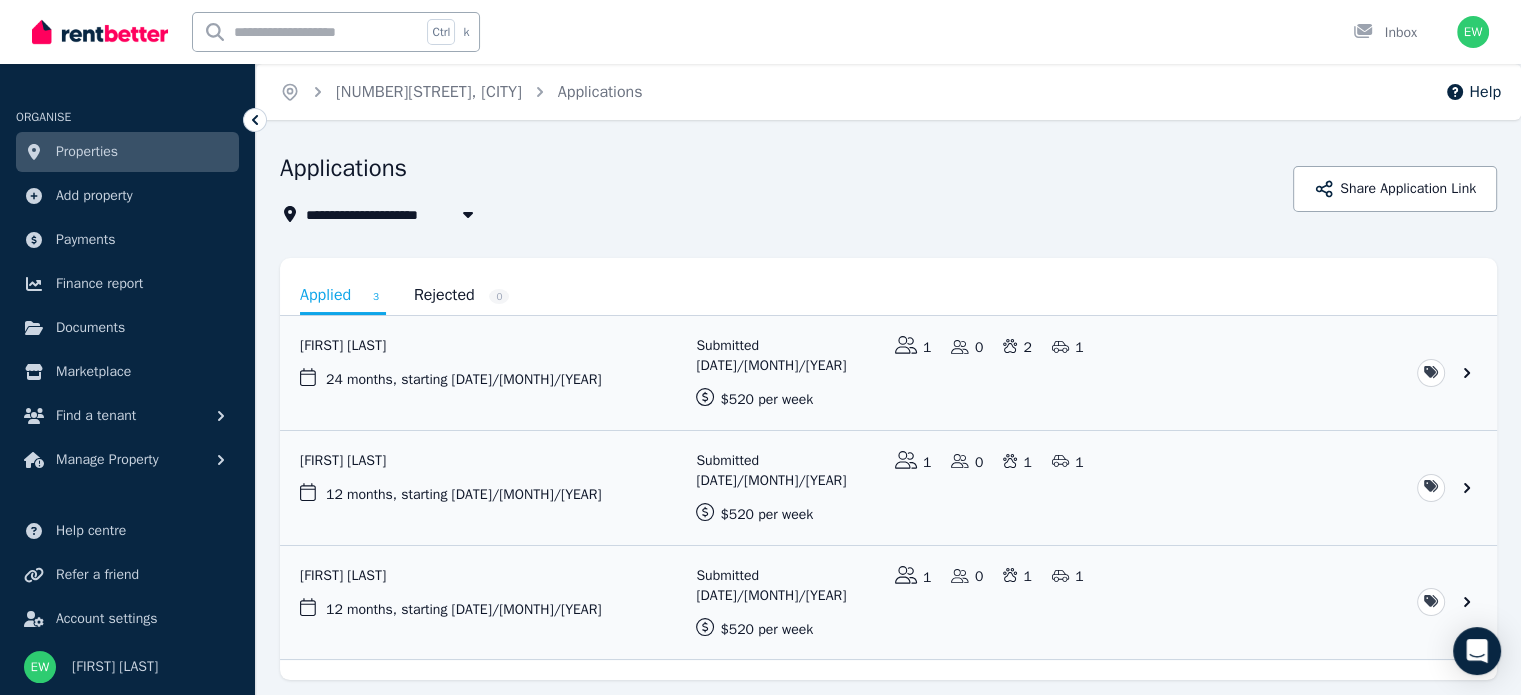 scroll, scrollTop: 2, scrollLeft: 0, axis: vertical 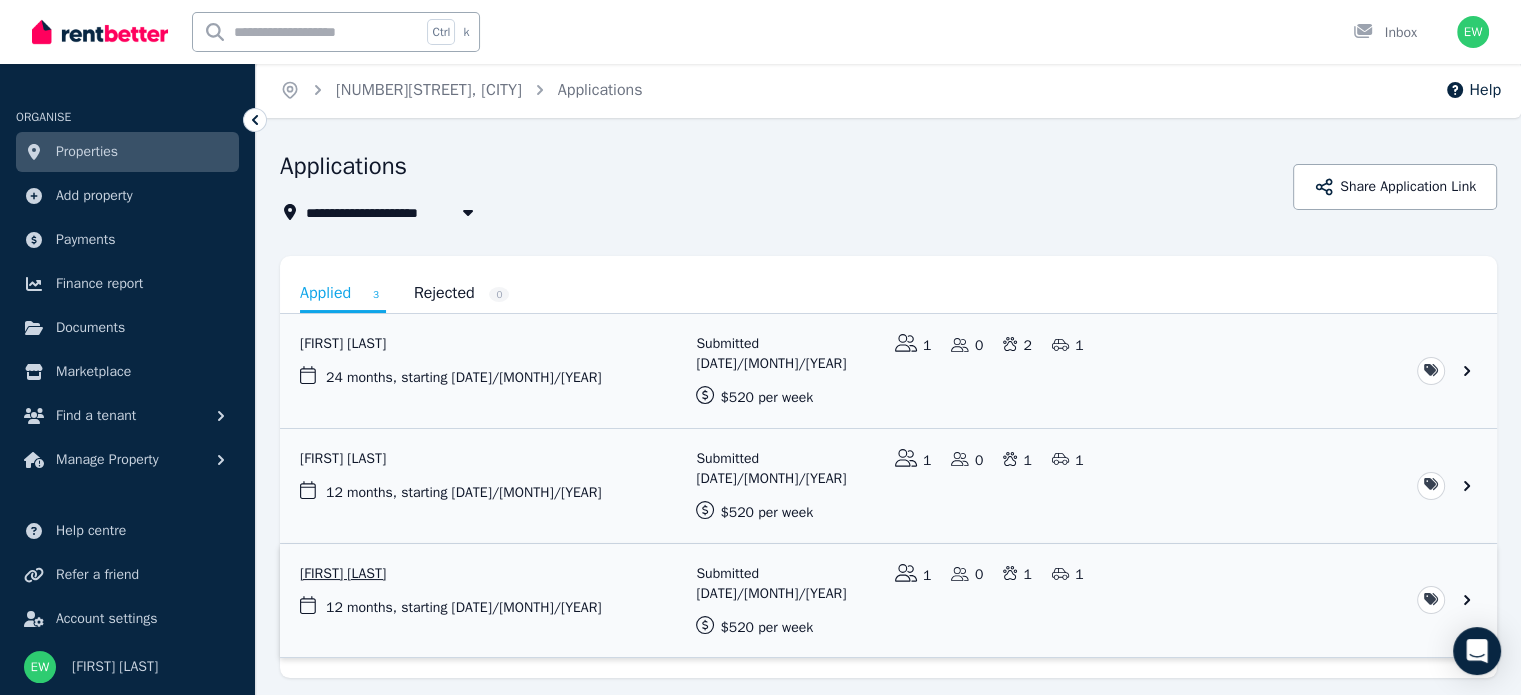 click at bounding box center [888, 601] 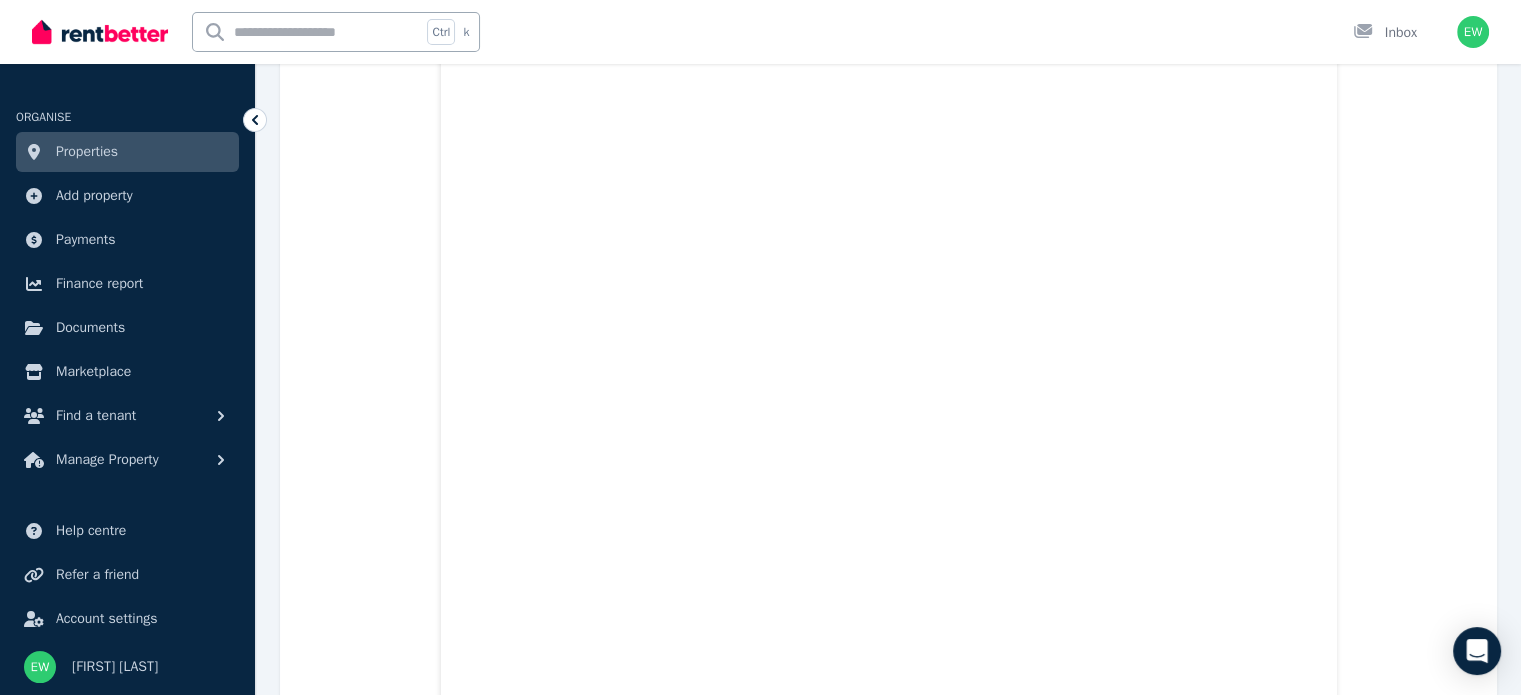 scroll, scrollTop: 0, scrollLeft: 0, axis: both 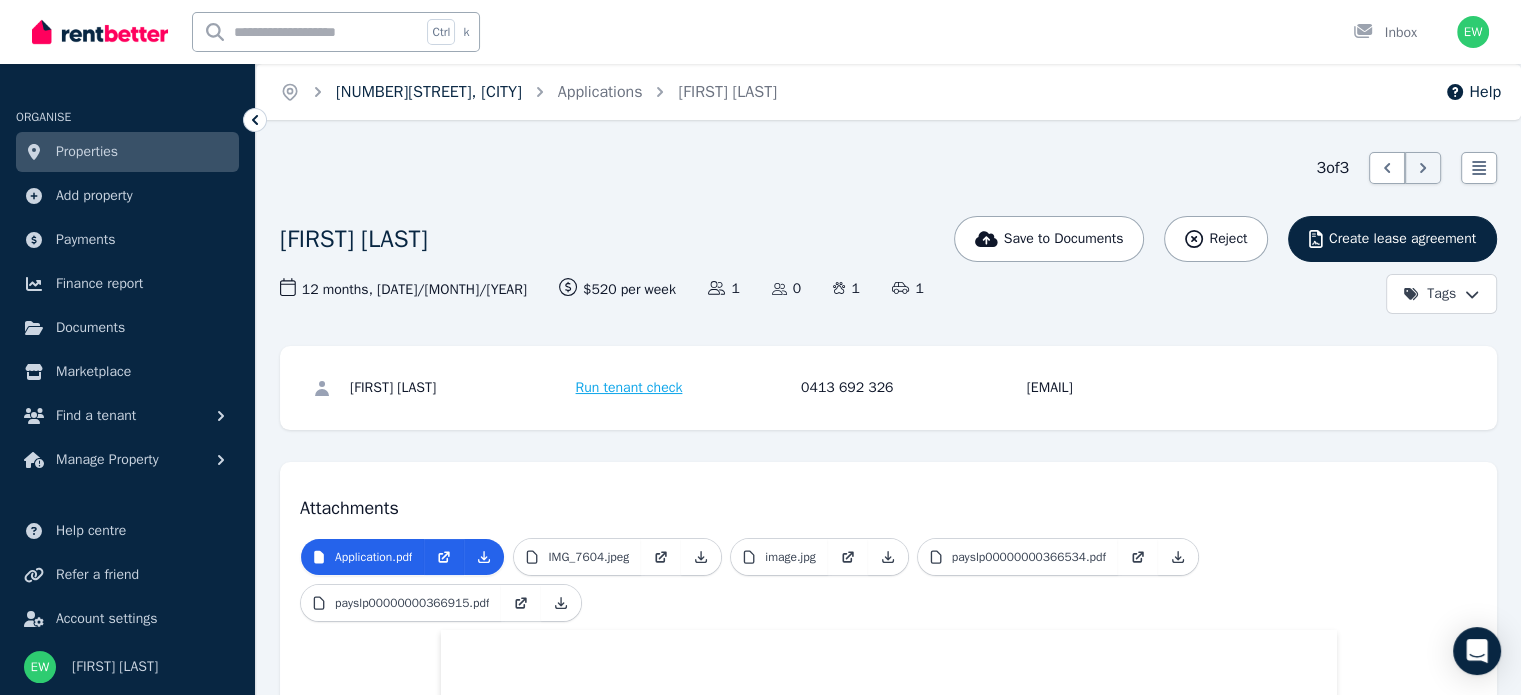 click on "[NUMBER][STREET], [SUBURB]" at bounding box center [429, 92] 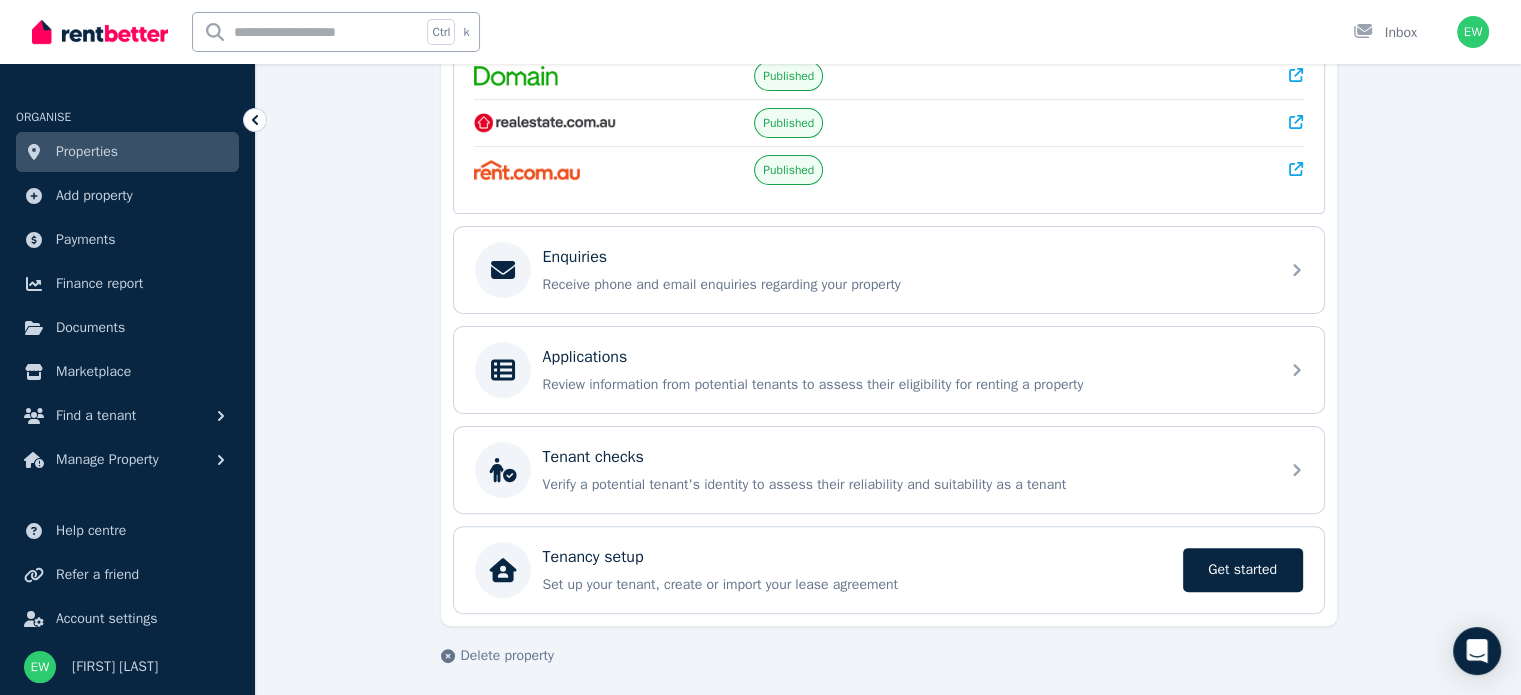scroll, scrollTop: 489, scrollLeft: 0, axis: vertical 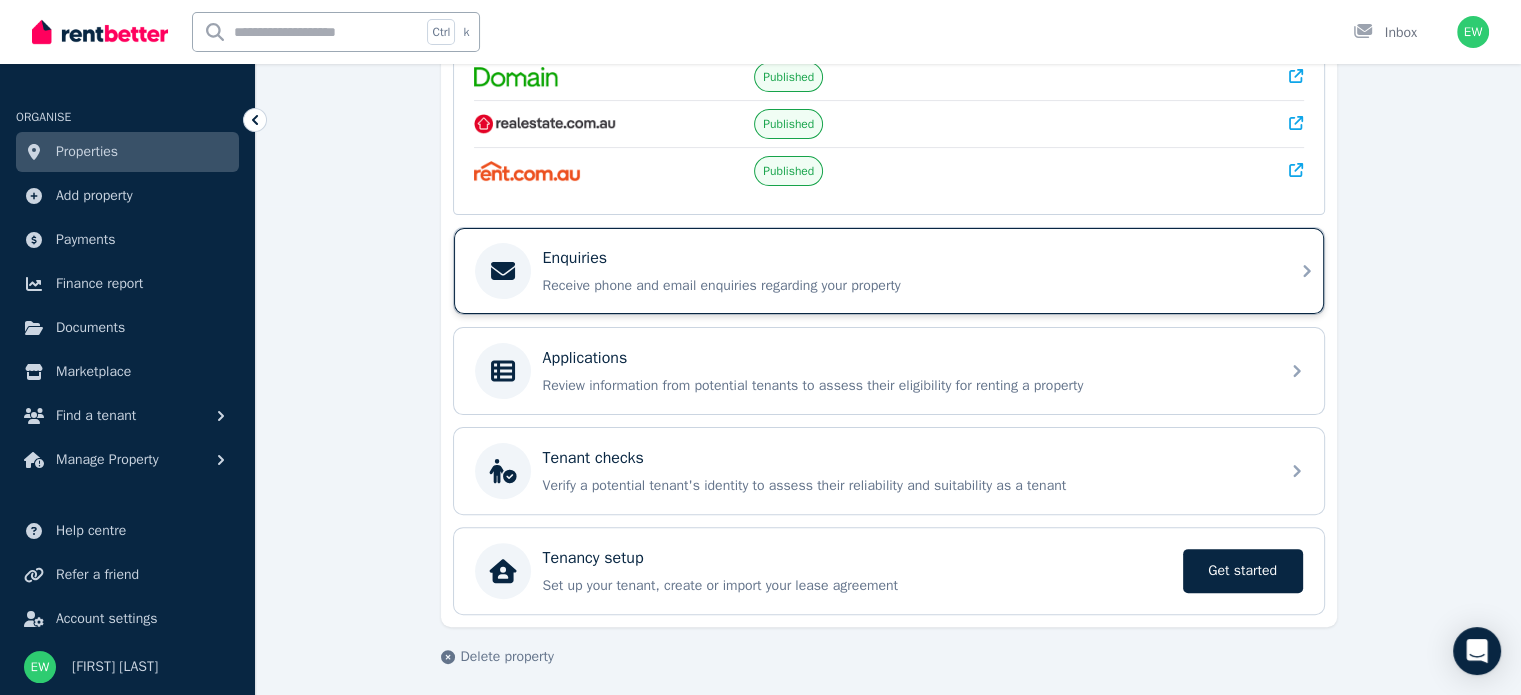 click on "Enquiries Receive phone and email enquiries regarding your property" at bounding box center [871, 271] 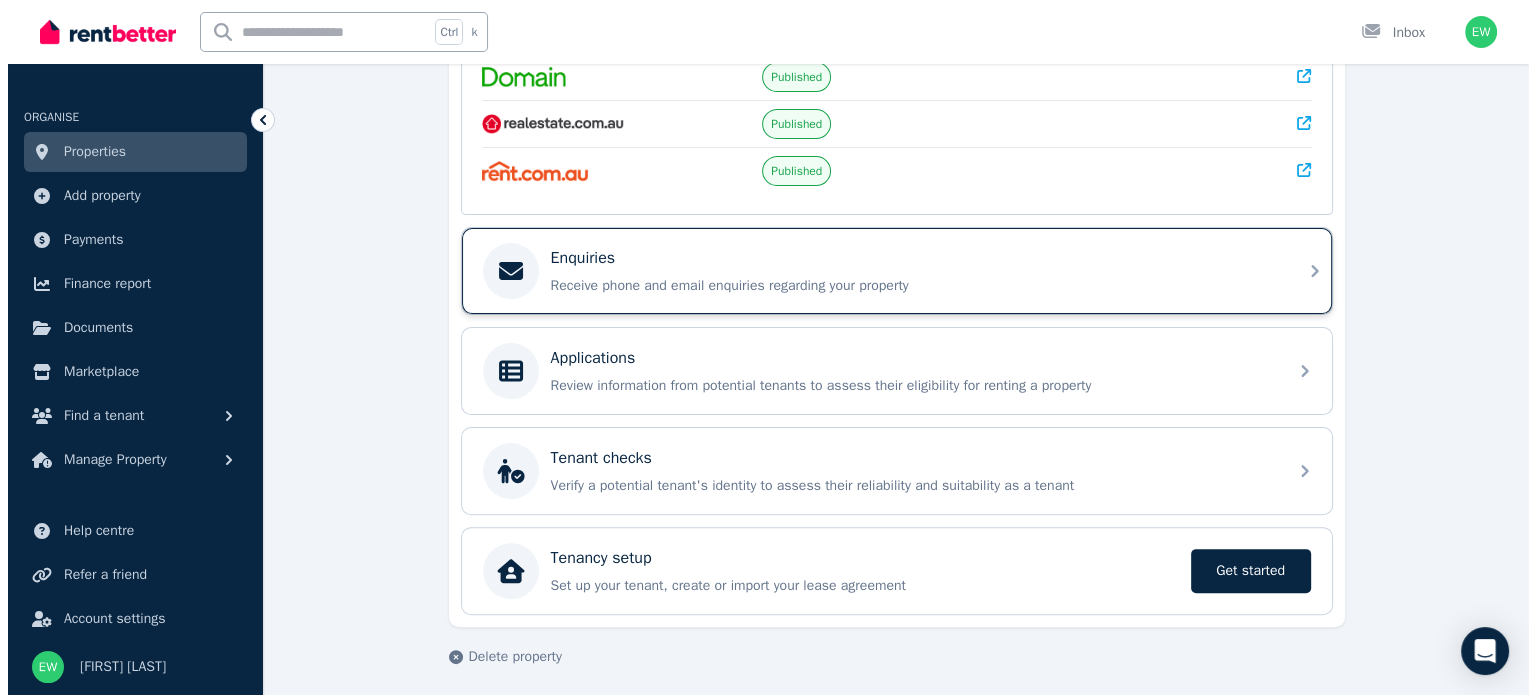 scroll, scrollTop: 0, scrollLeft: 0, axis: both 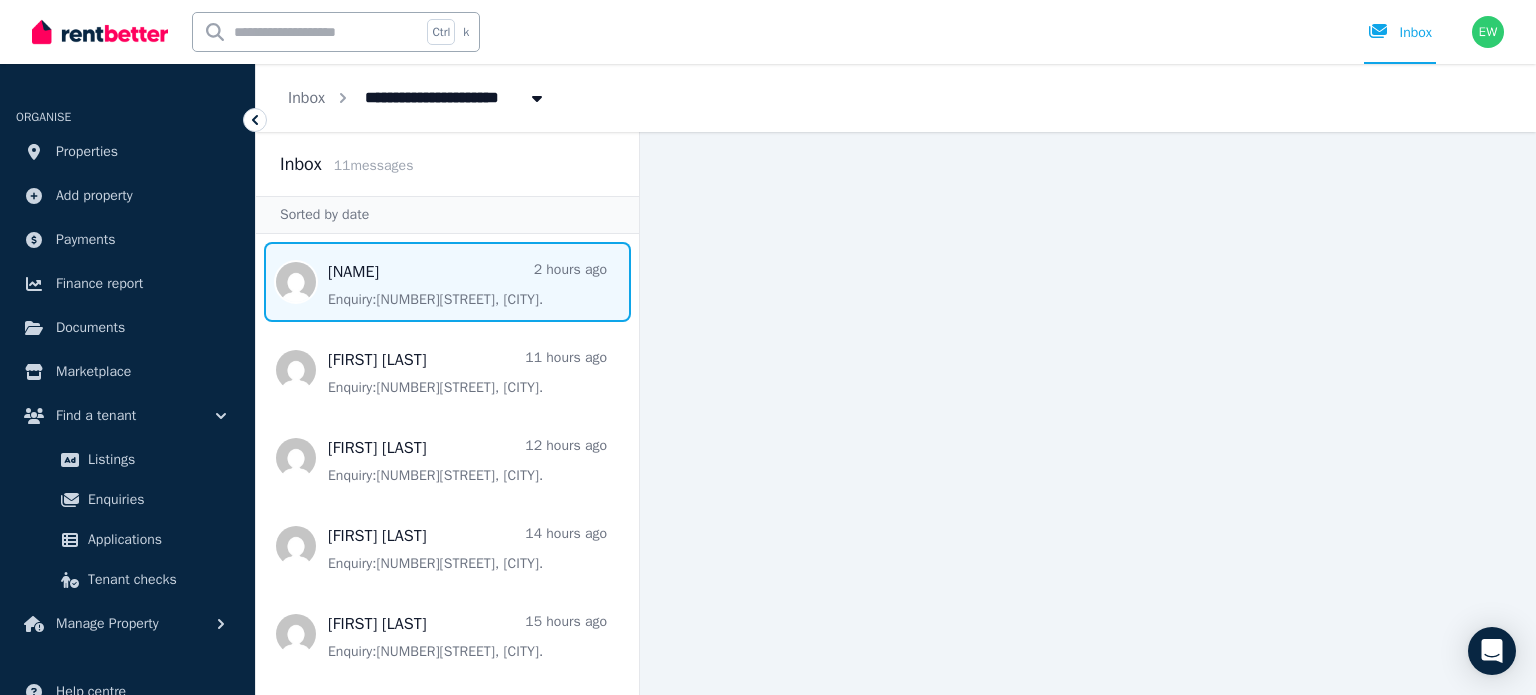 click at bounding box center [447, 282] 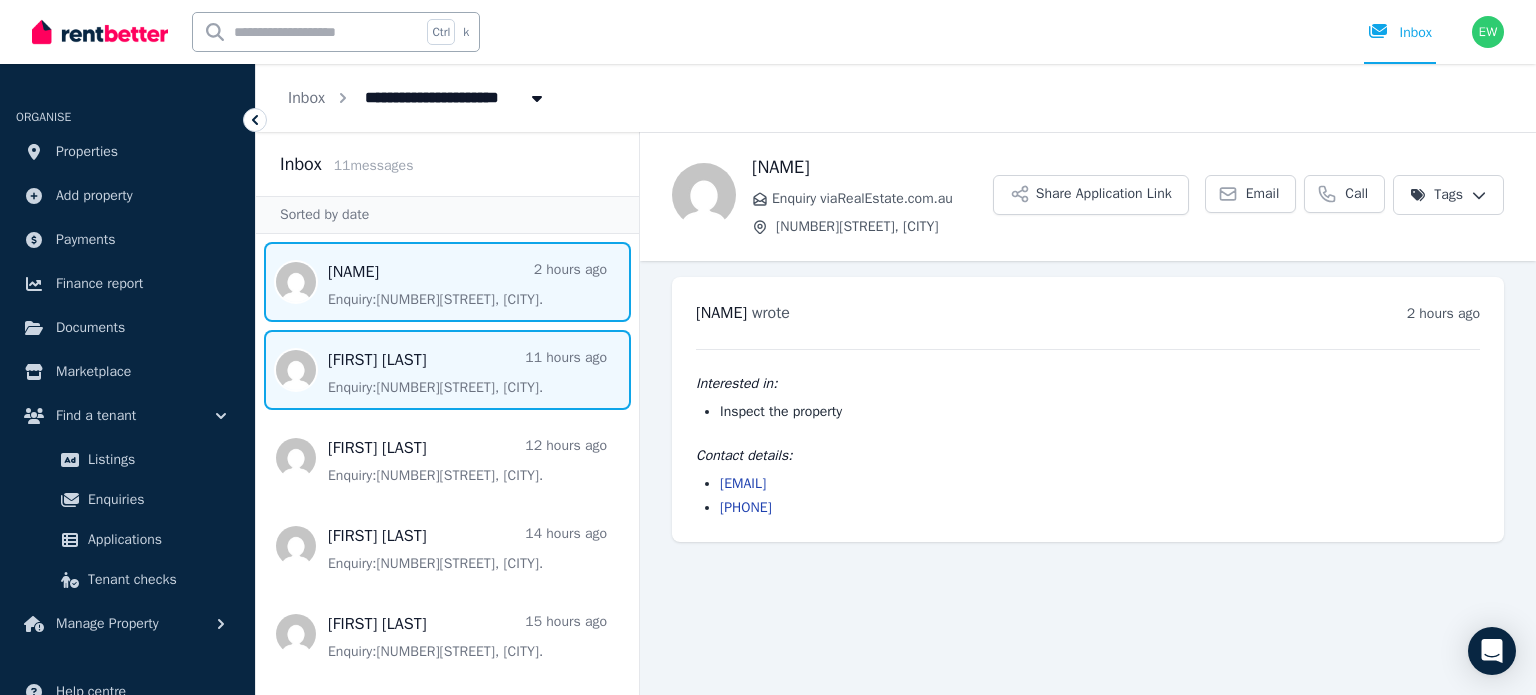 click at bounding box center [447, 370] 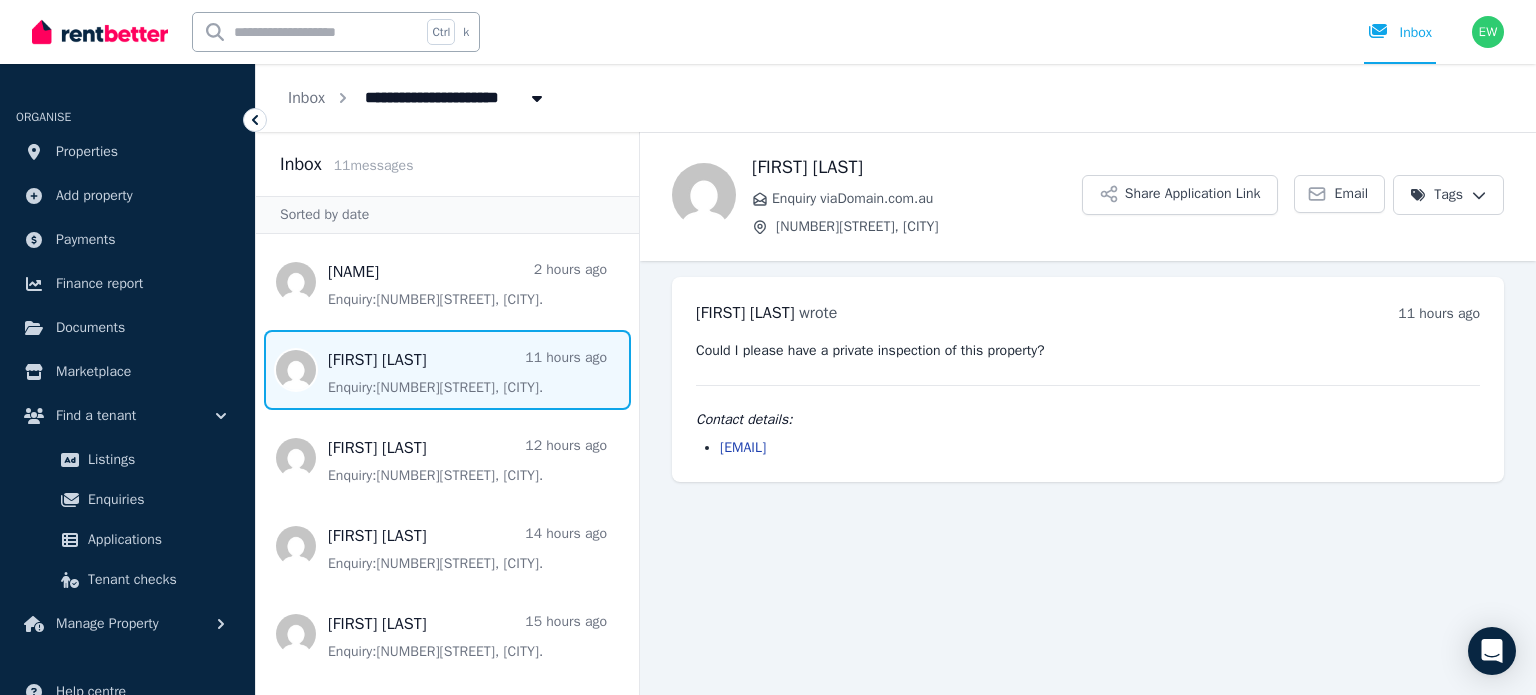 click on "annhalsall@yahoo.co.uk" at bounding box center [743, 447] 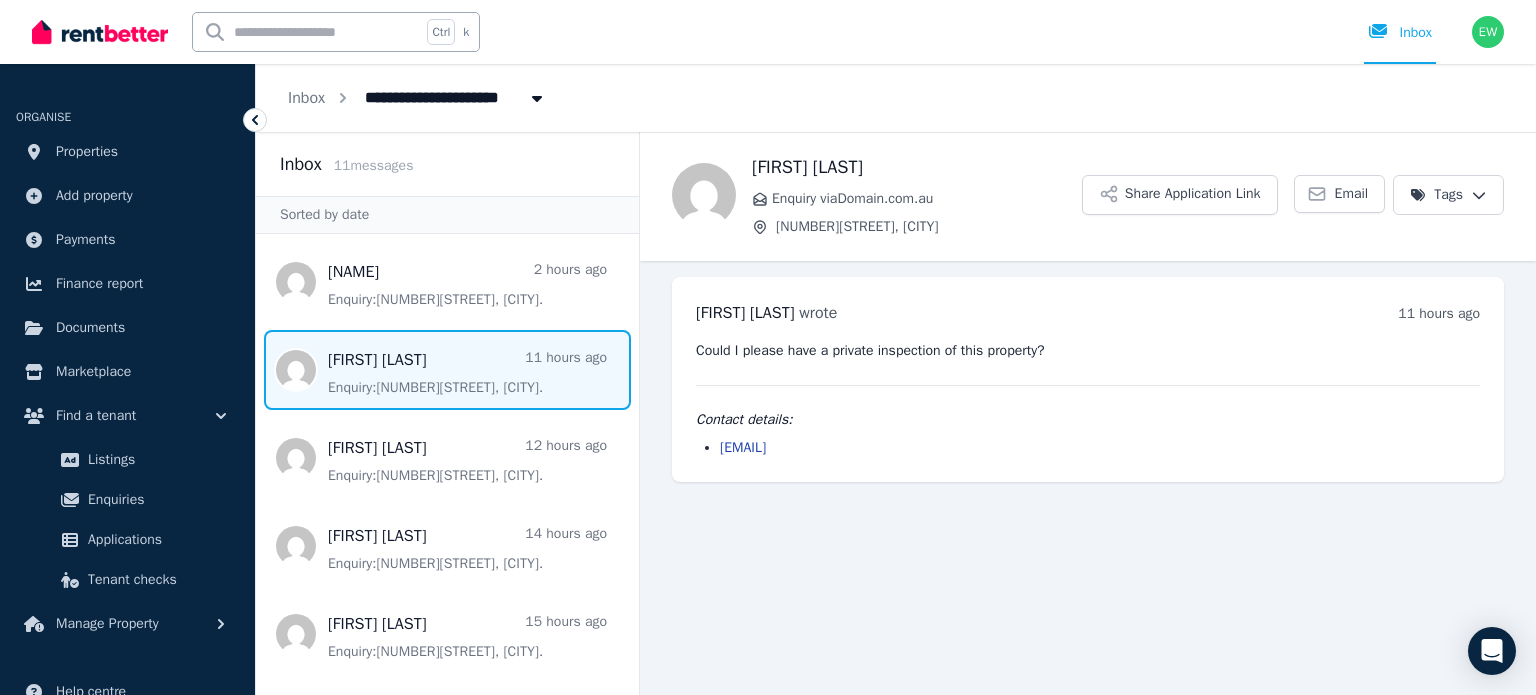 drag, startPoint x: 850, startPoint y: 449, endPoint x: 714, endPoint y: 451, distance: 136.01471 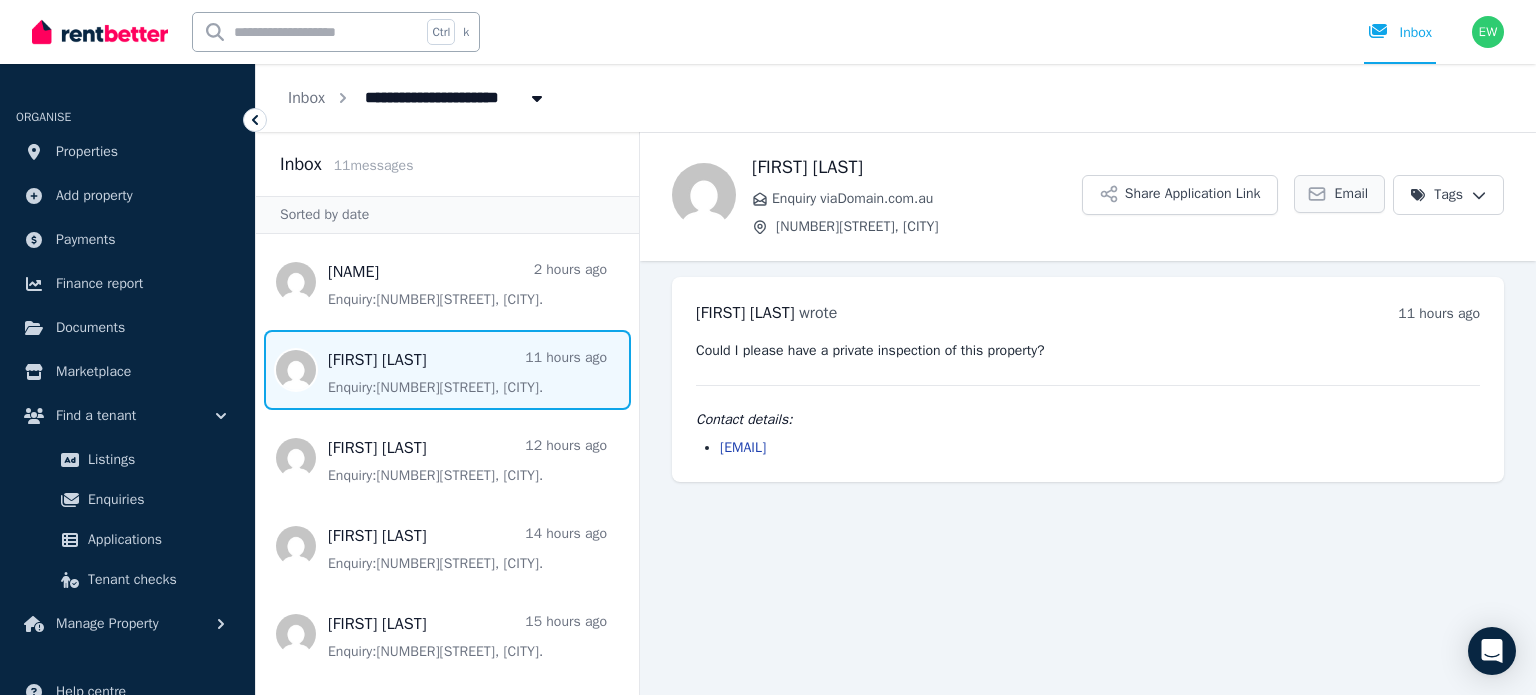 click on "Email" at bounding box center (1352, 194) 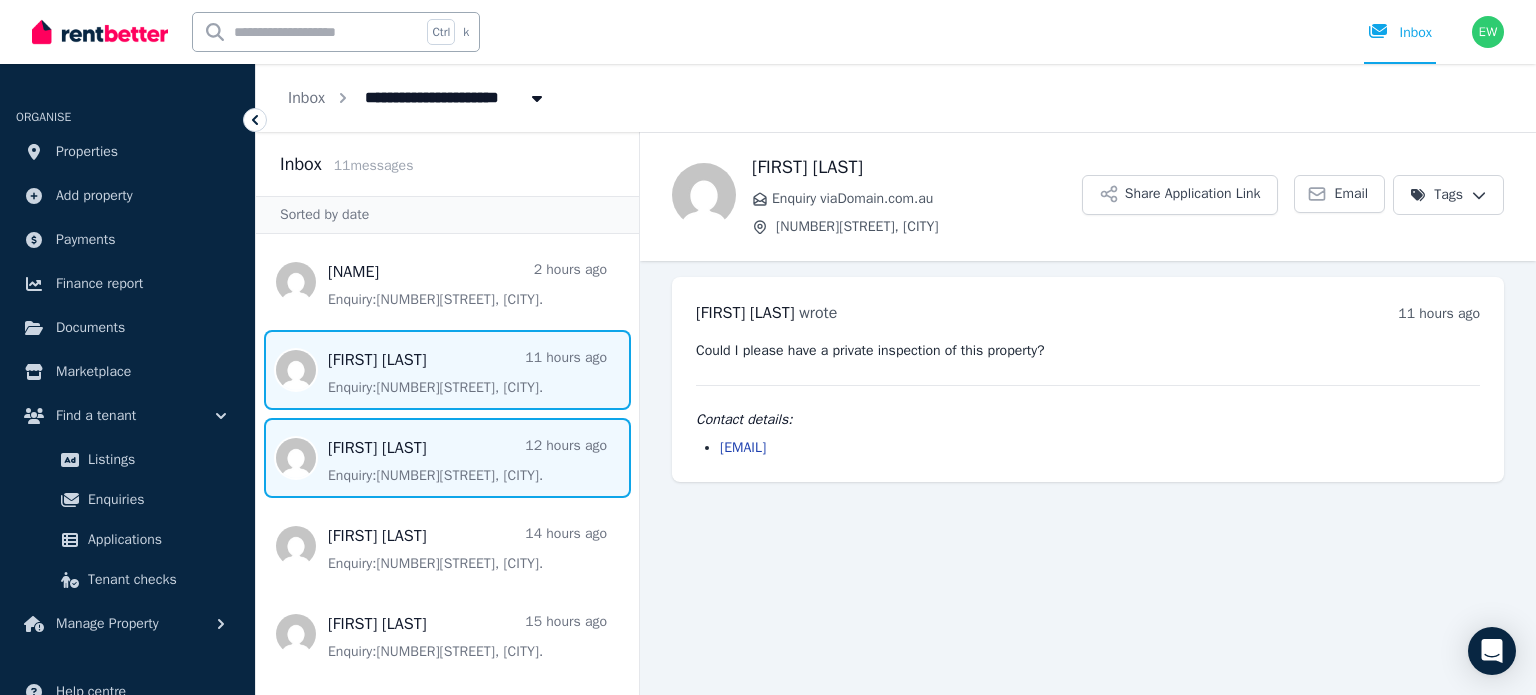 click at bounding box center [447, 458] 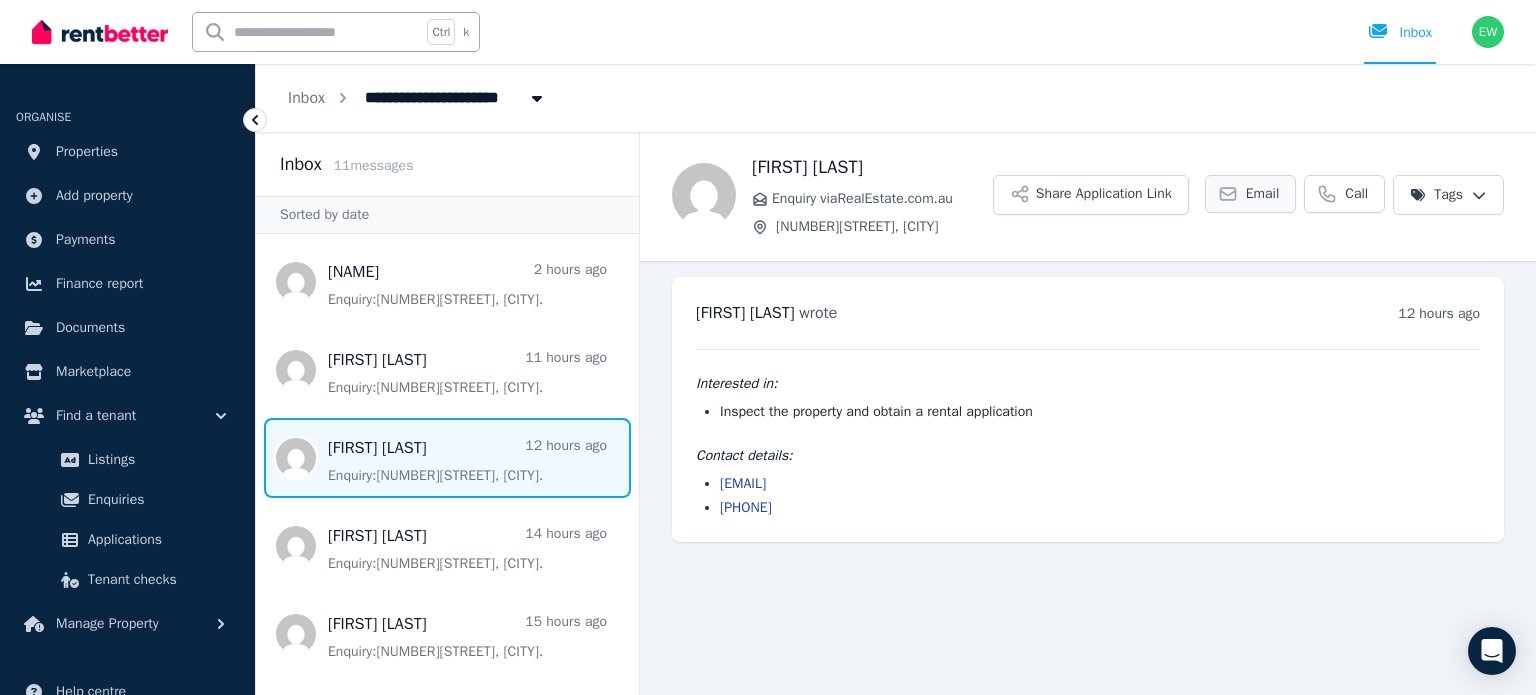 click on "Email" at bounding box center (1251, 194) 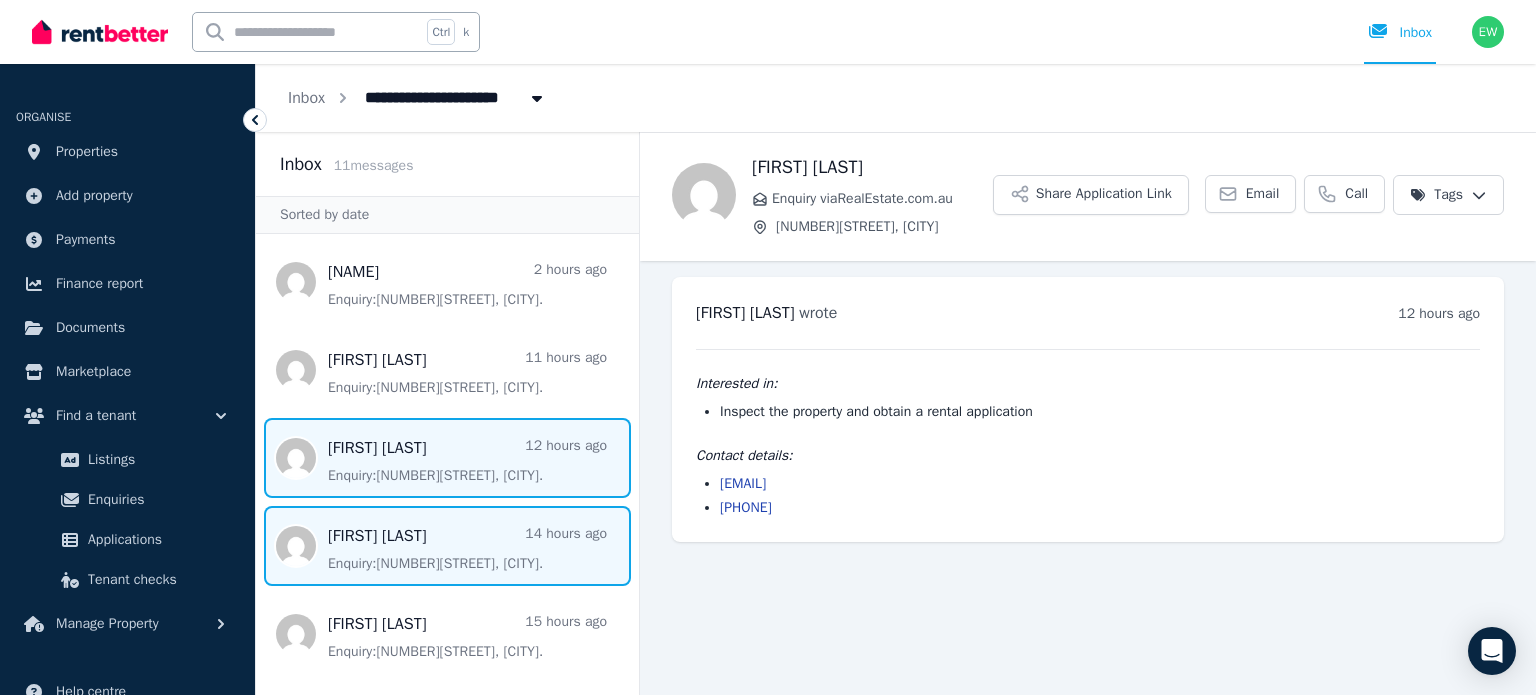 click at bounding box center (447, 546) 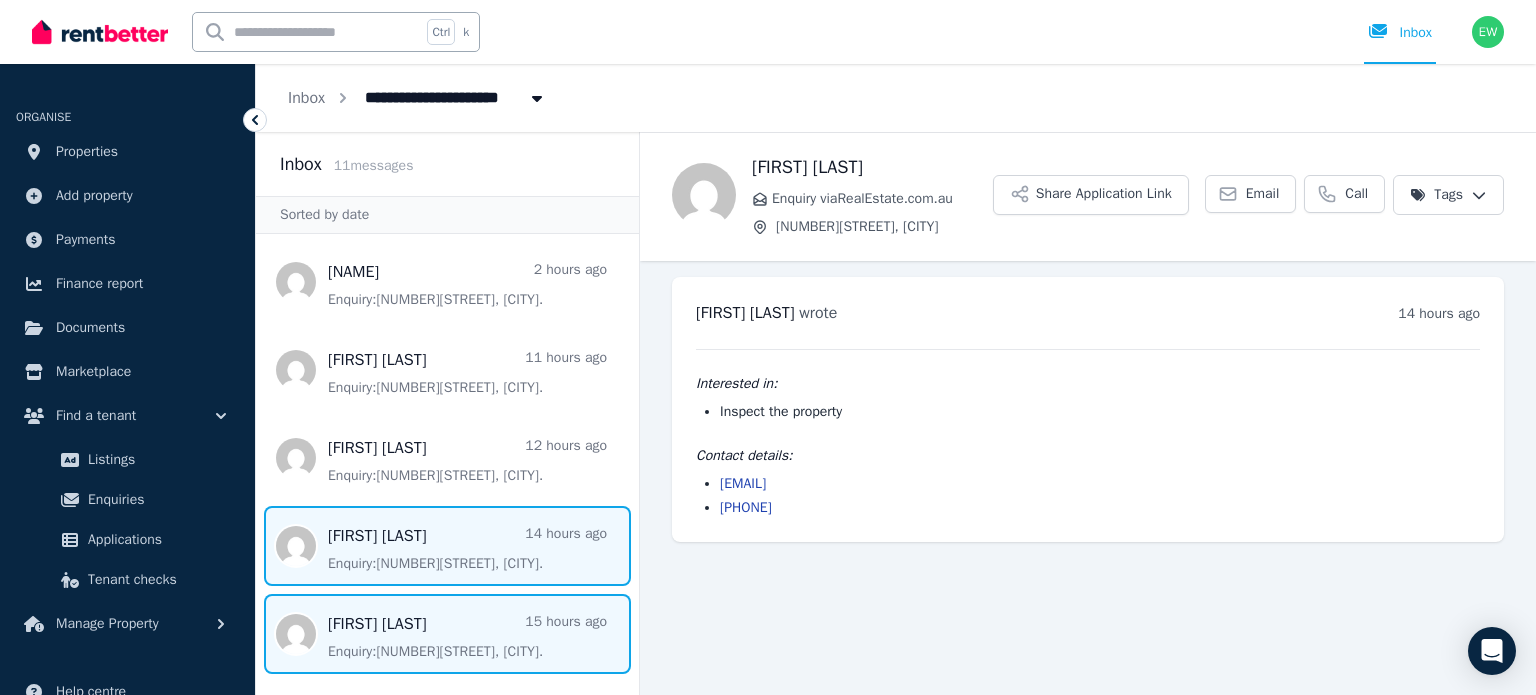 click at bounding box center (447, 634) 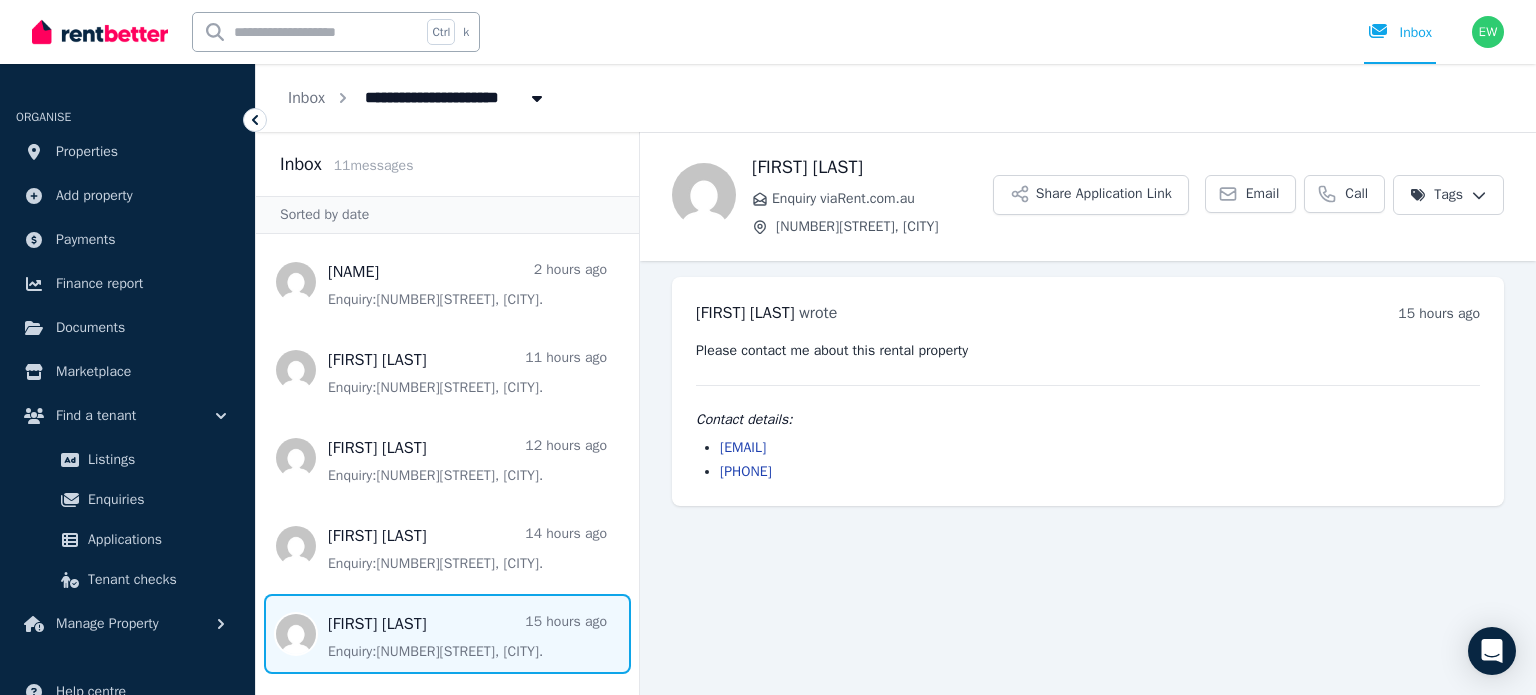 scroll, scrollTop: 164, scrollLeft: 0, axis: vertical 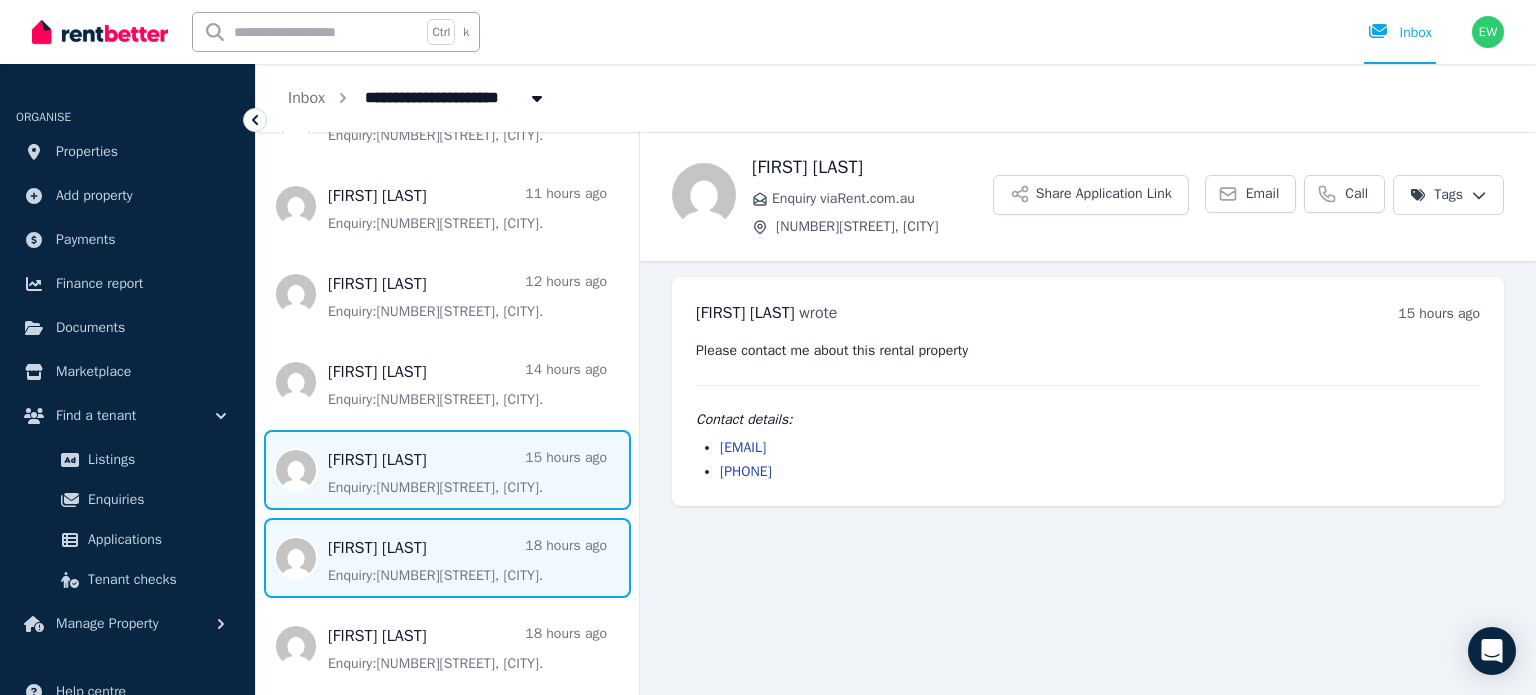 click at bounding box center (447, 558) 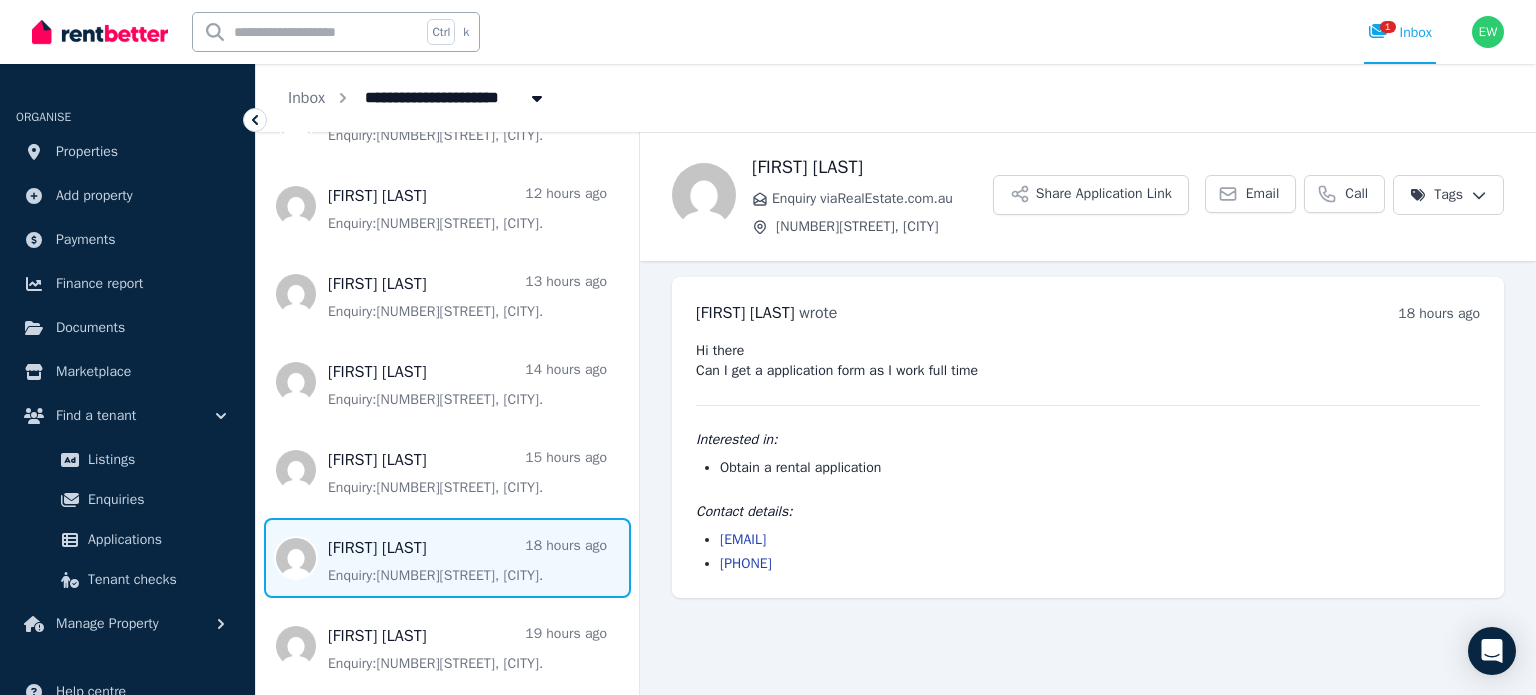 scroll, scrollTop: 319, scrollLeft: 0, axis: vertical 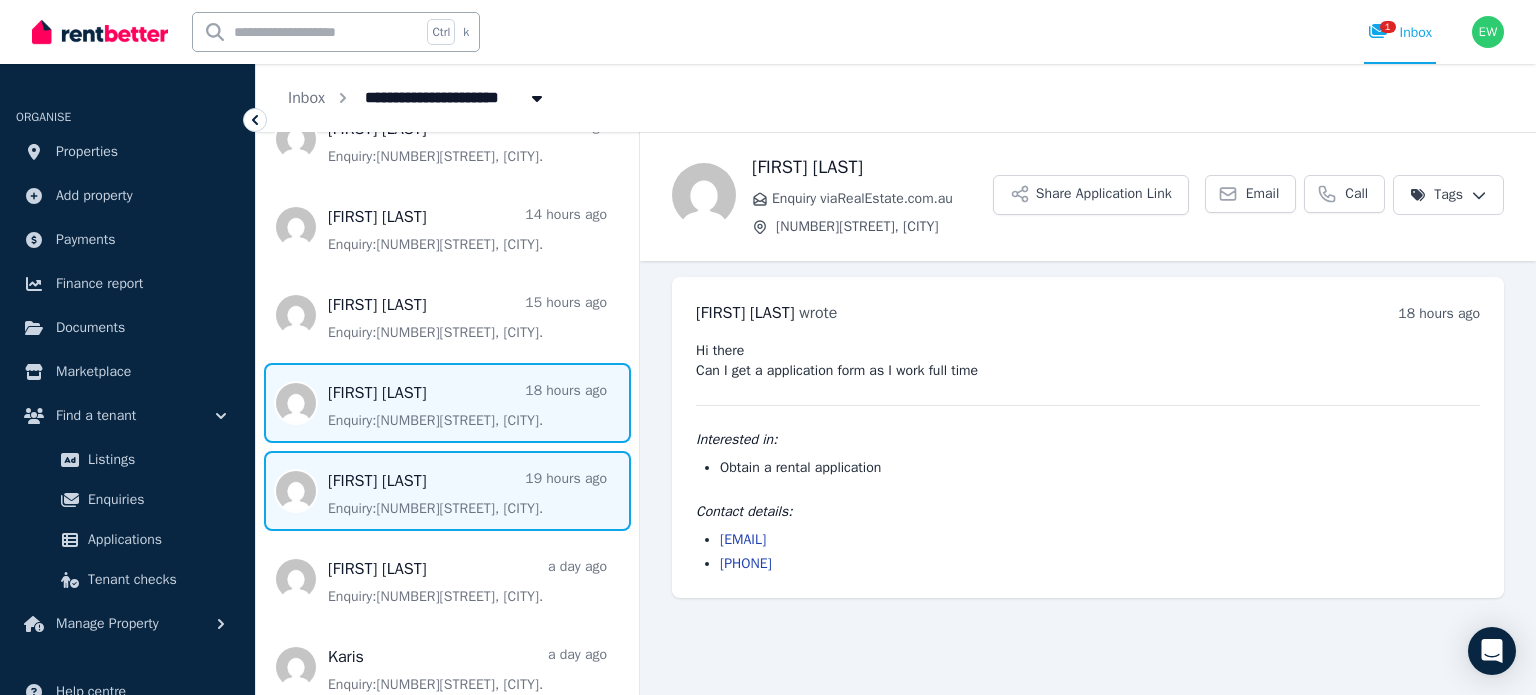 click at bounding box center (447, 491) 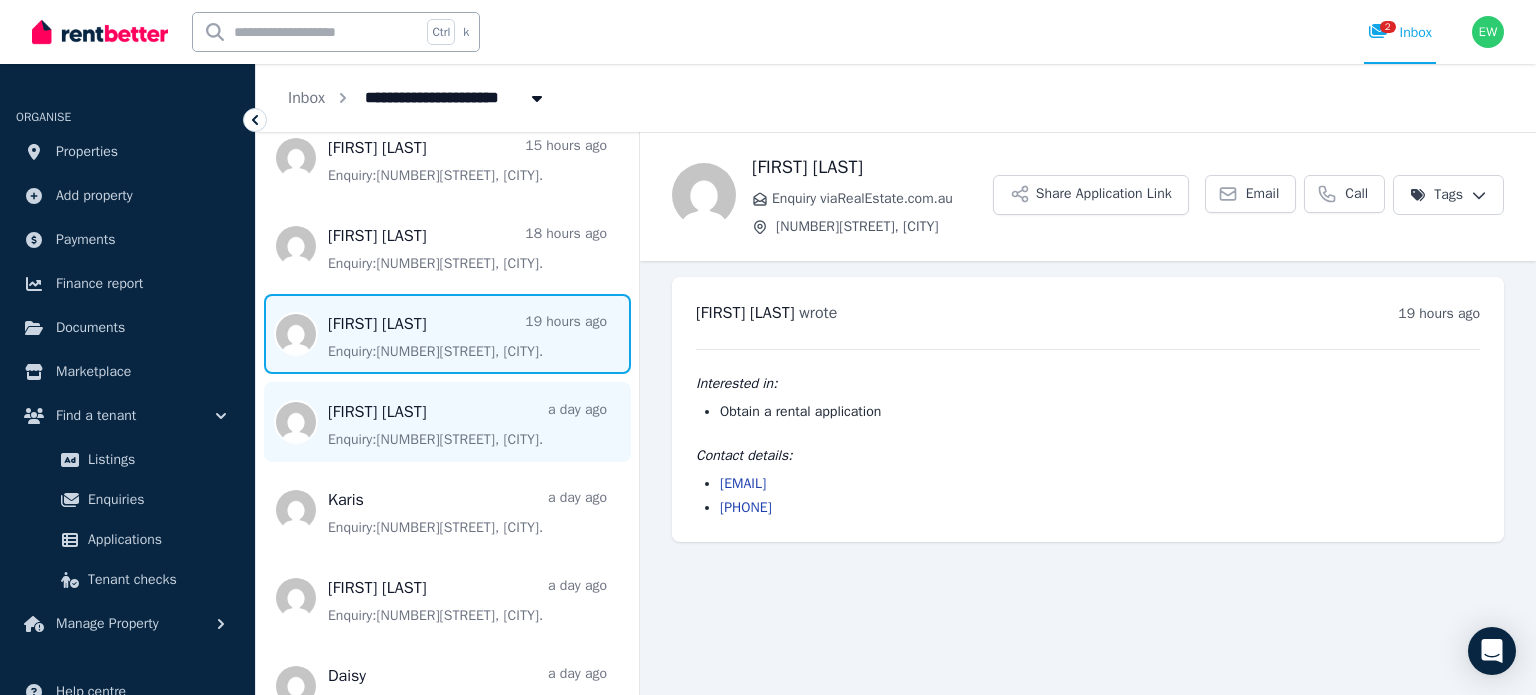 scroll, scrollTop: 478, scrollLeft: 0, axis: vertical 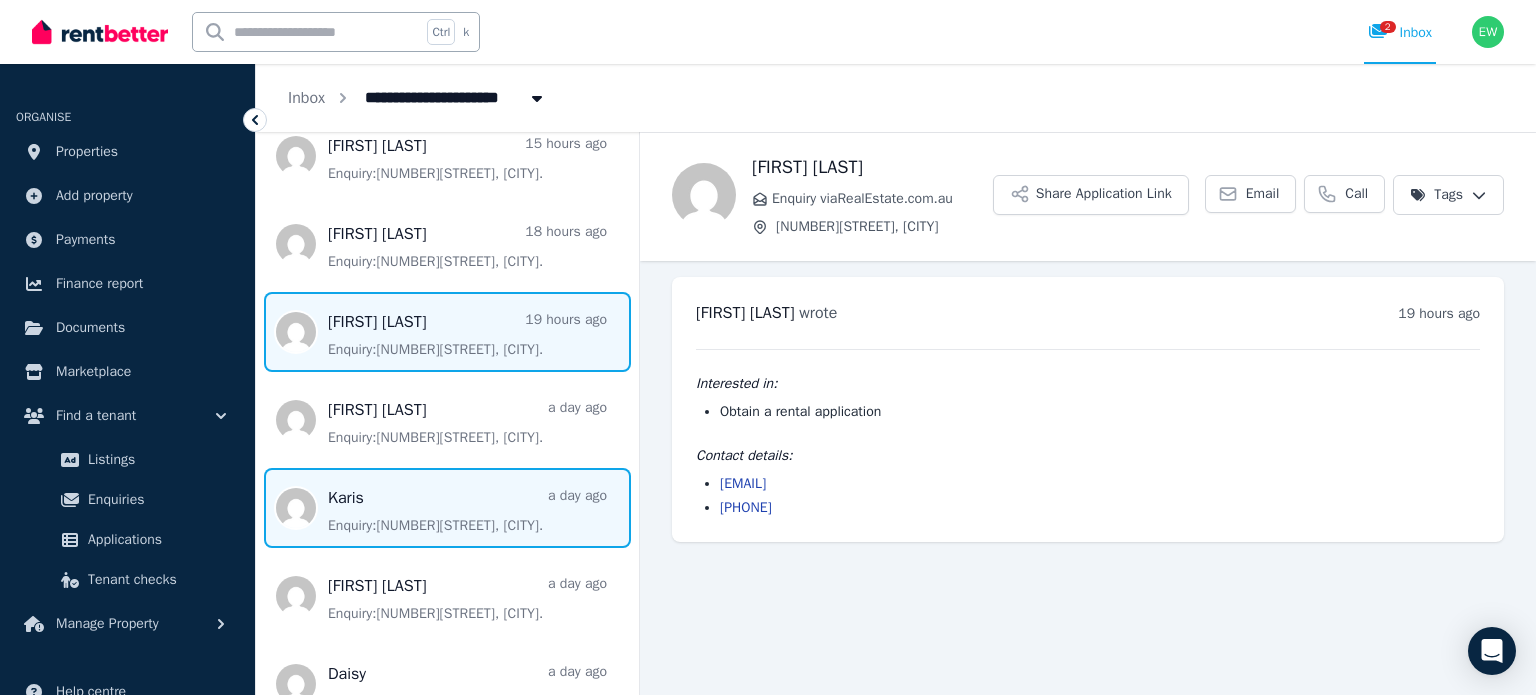click at bounding box center (447, 508) 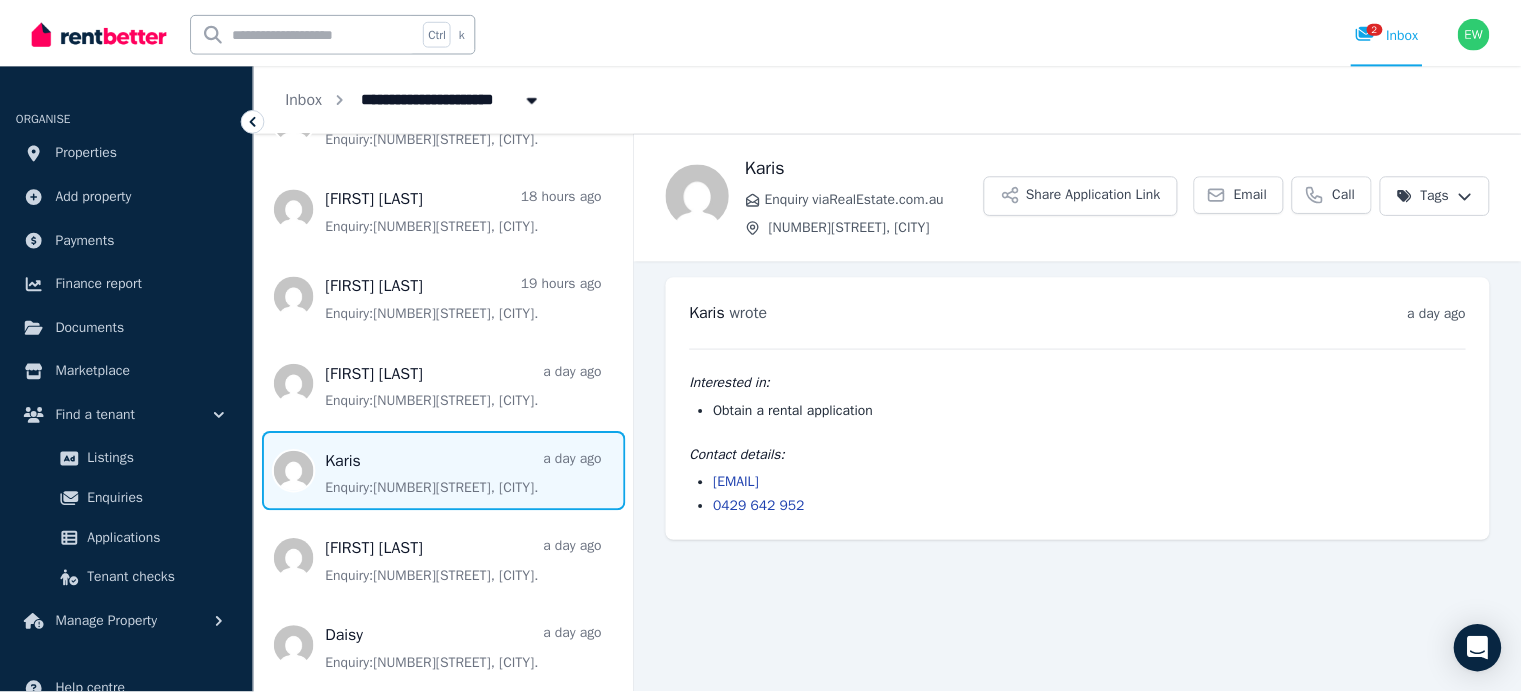 scroll, scrollTop: 0, scrollLeft: 0, axis: both 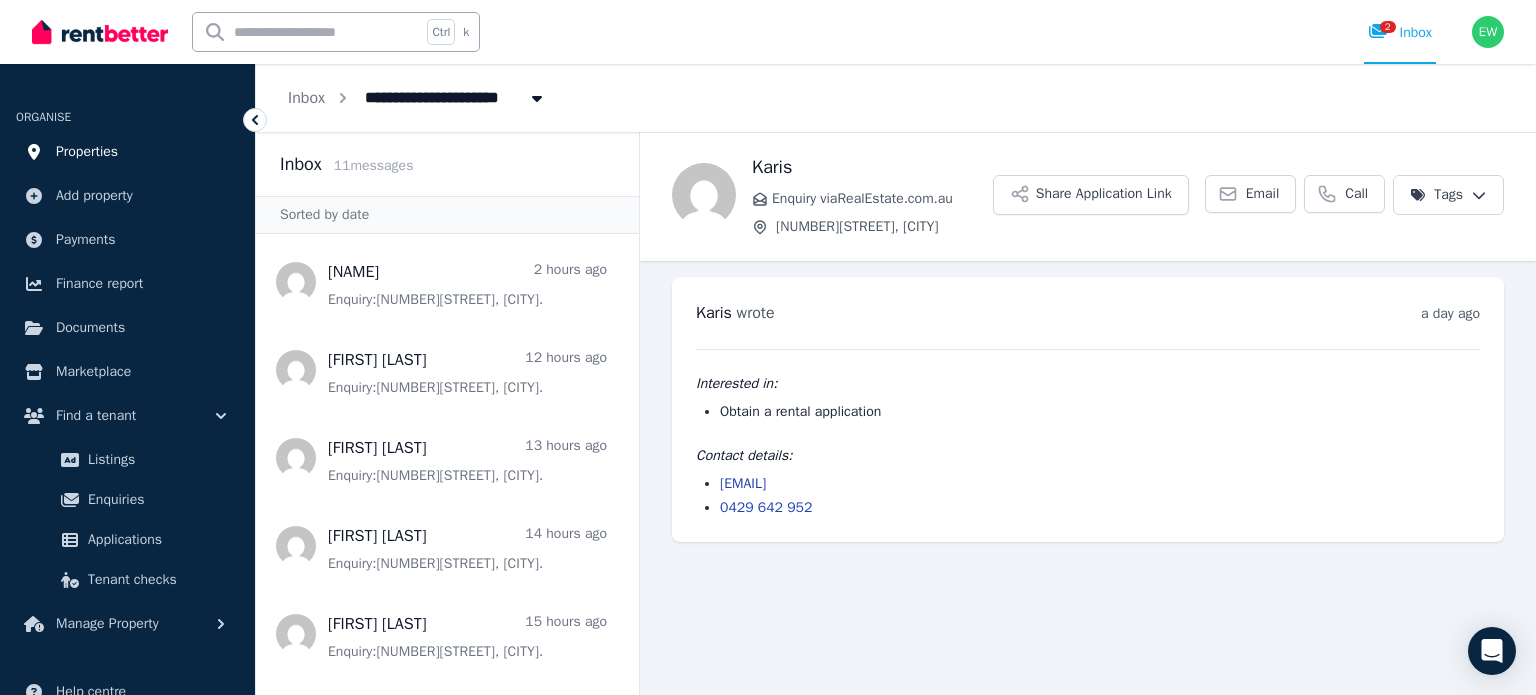 click on "Properties" at bounding box center (87, 152) 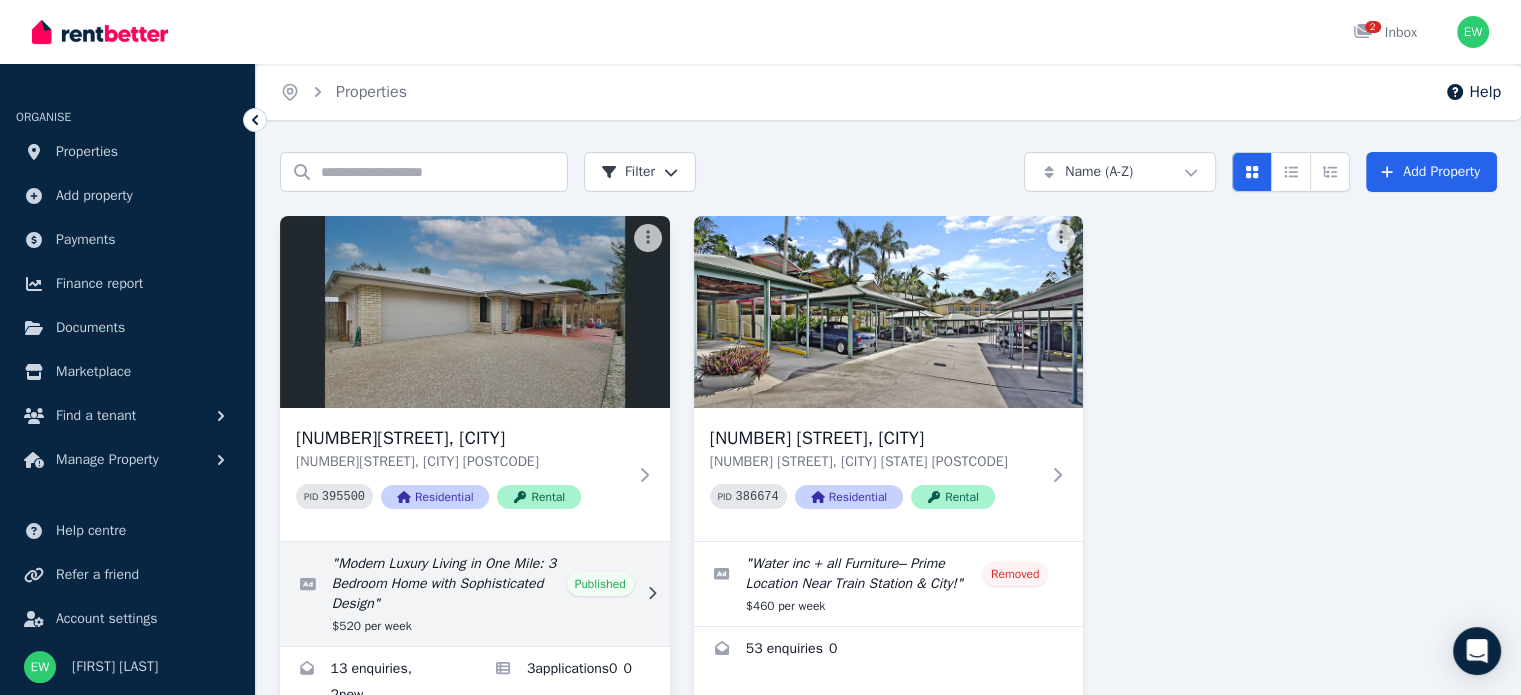 scroll, scrollTop: 95, scrollLeft: 0, axis: vertical 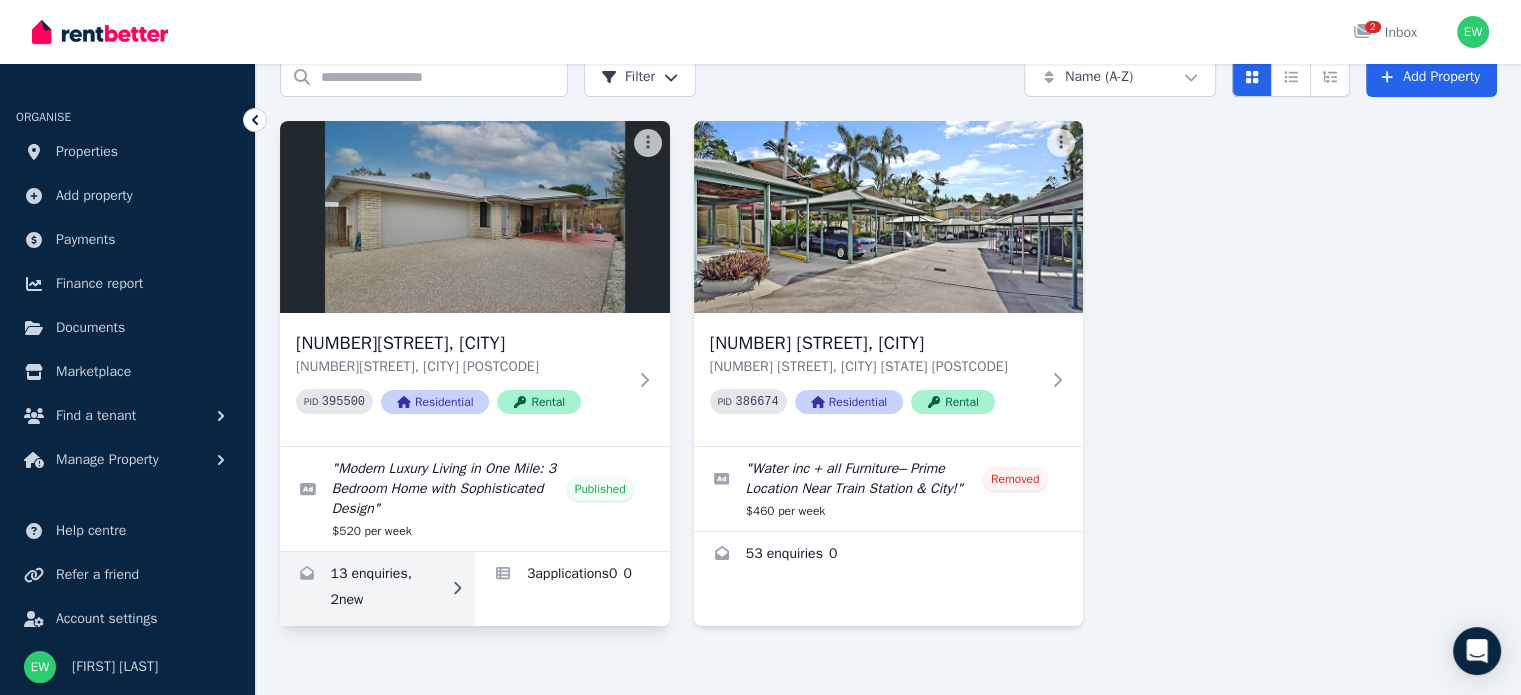 click at bounding box center [377, 589] 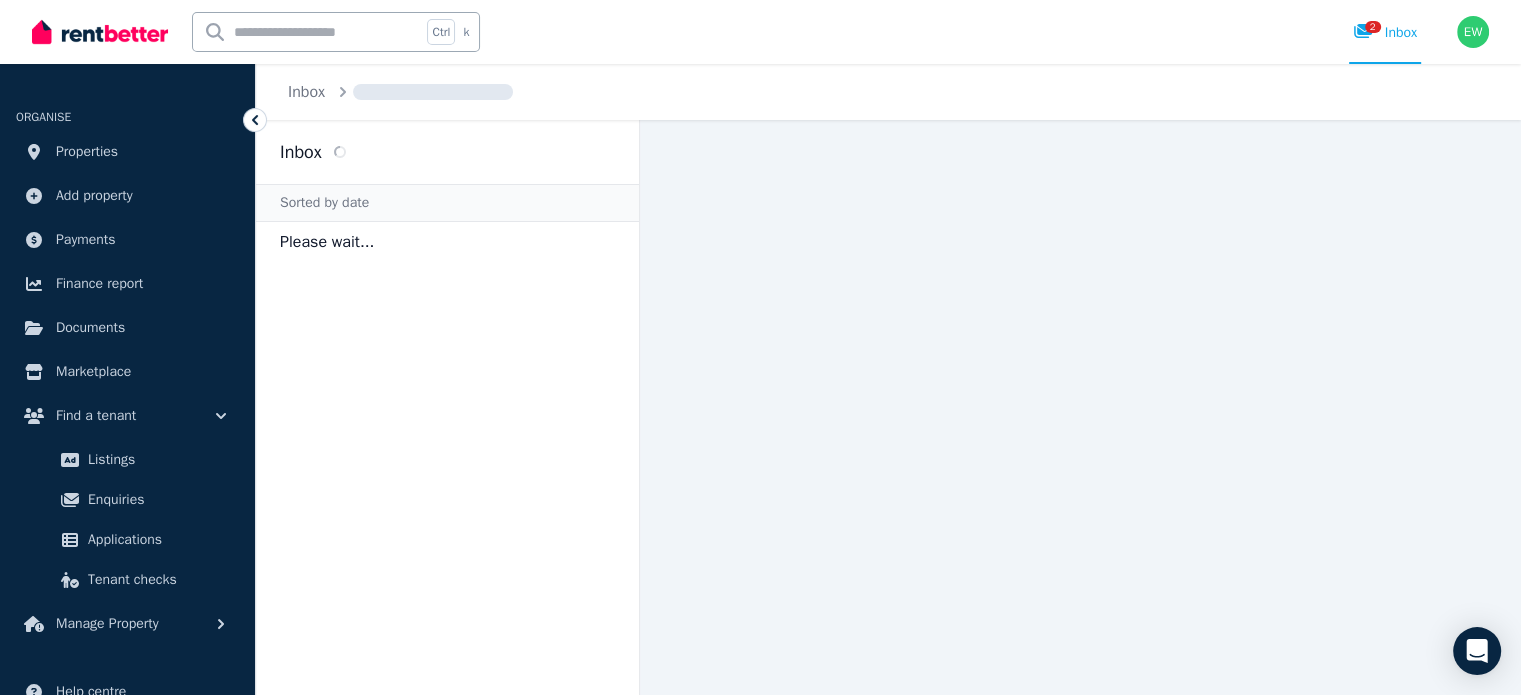 scroll, scrollTop: 0, scrollLeft: 0, axis: both 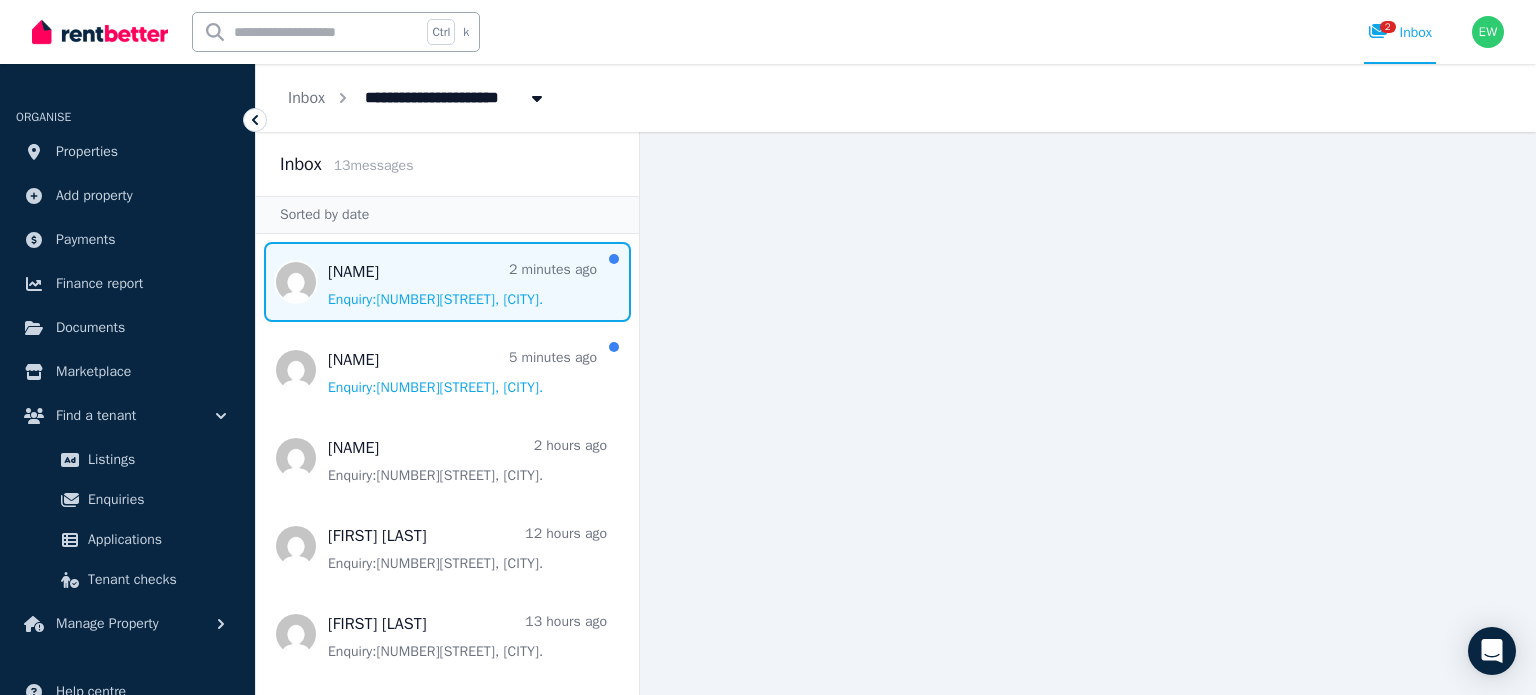 click at bounding box center (447, 282) 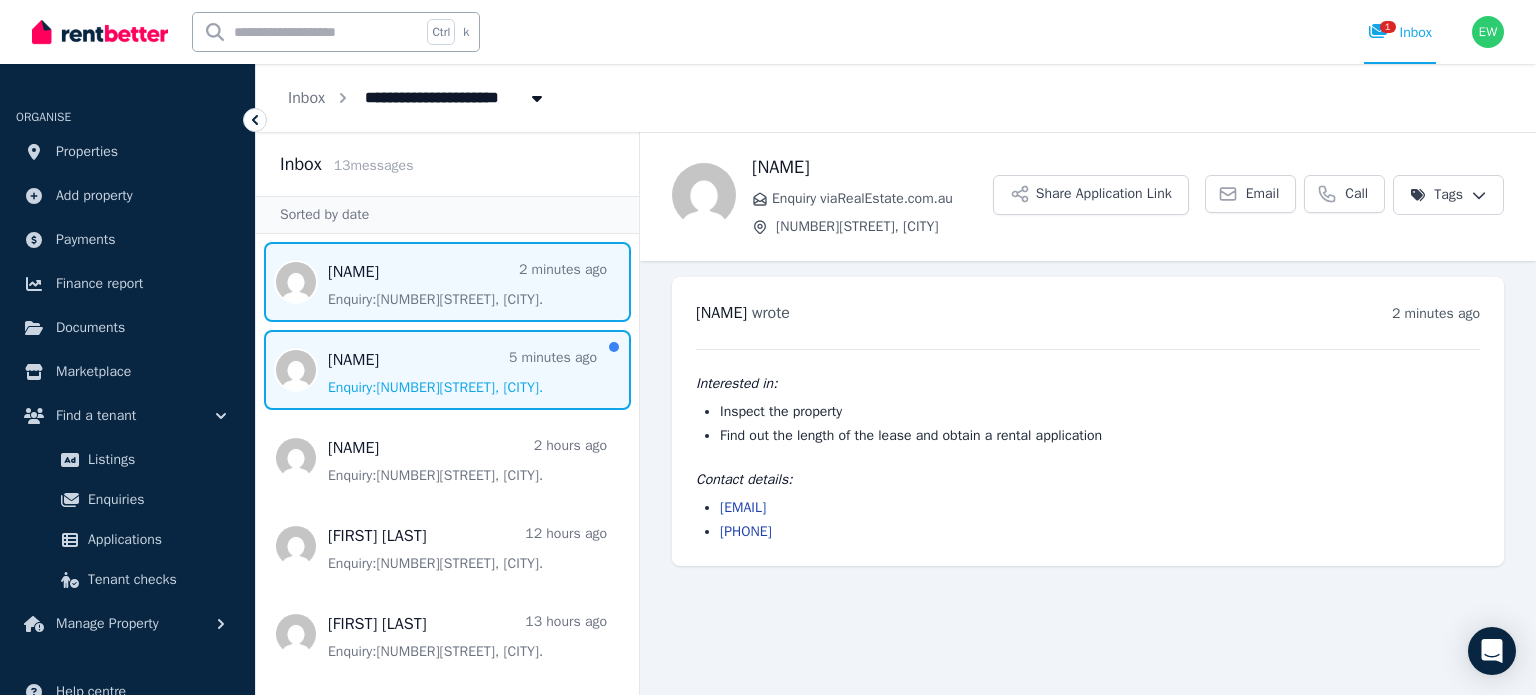 click at bounding box center (447, 370) 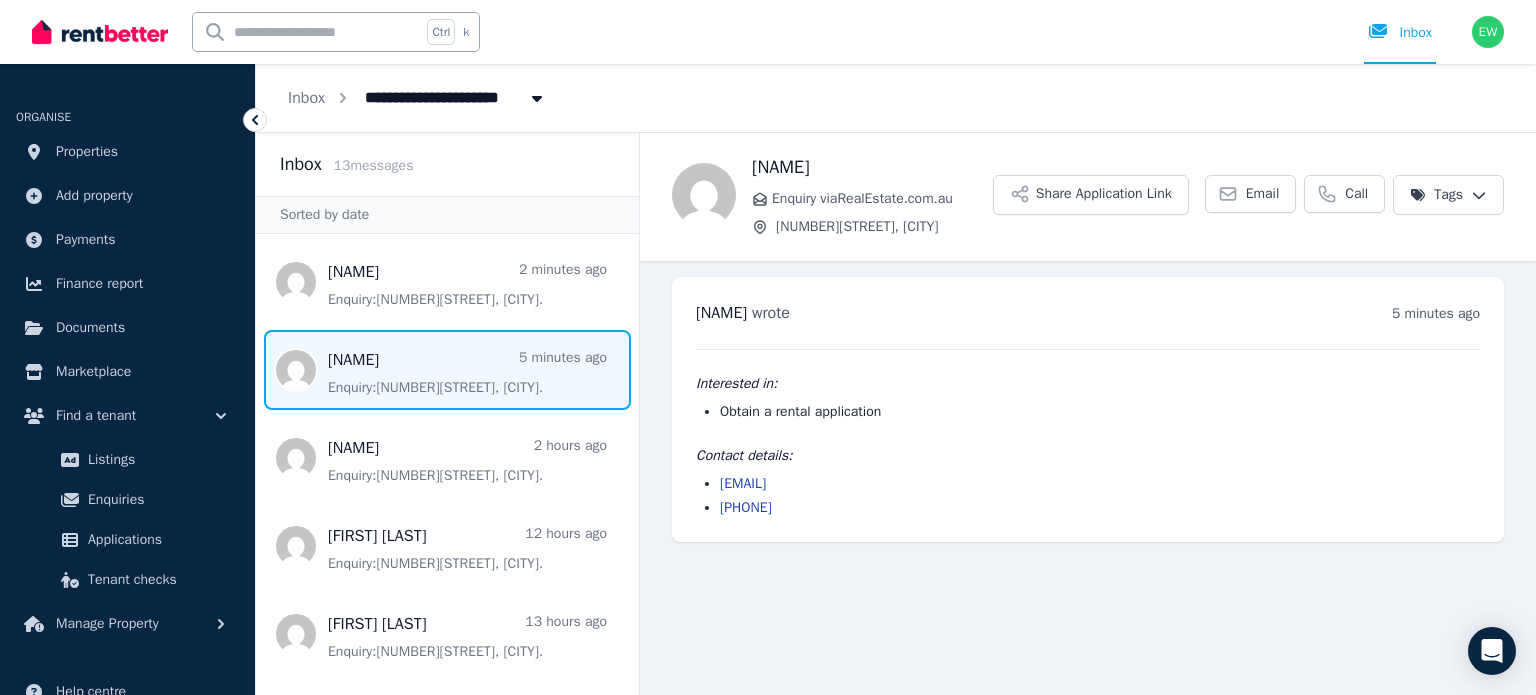 click on "[EMAIL]" at bounding box center (743, 483) 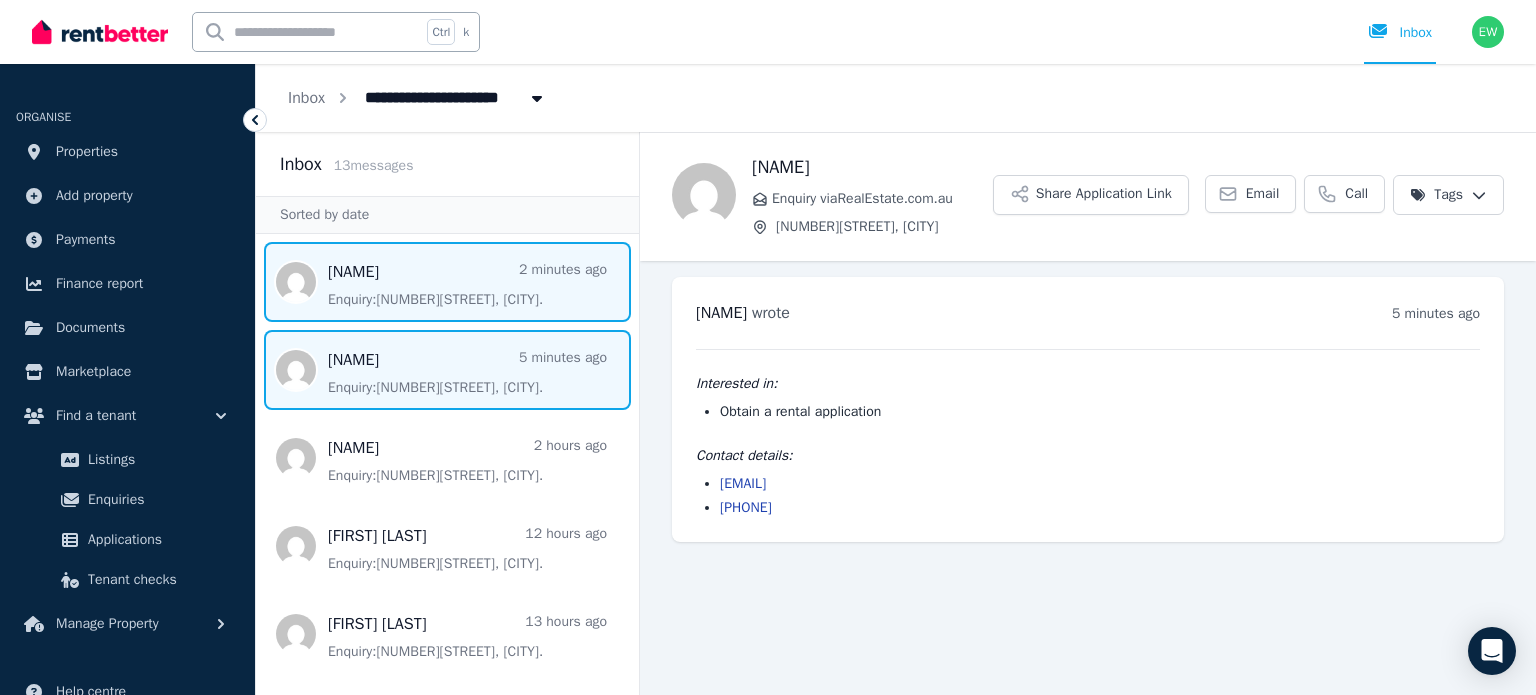click at bounding box center [447, 282] 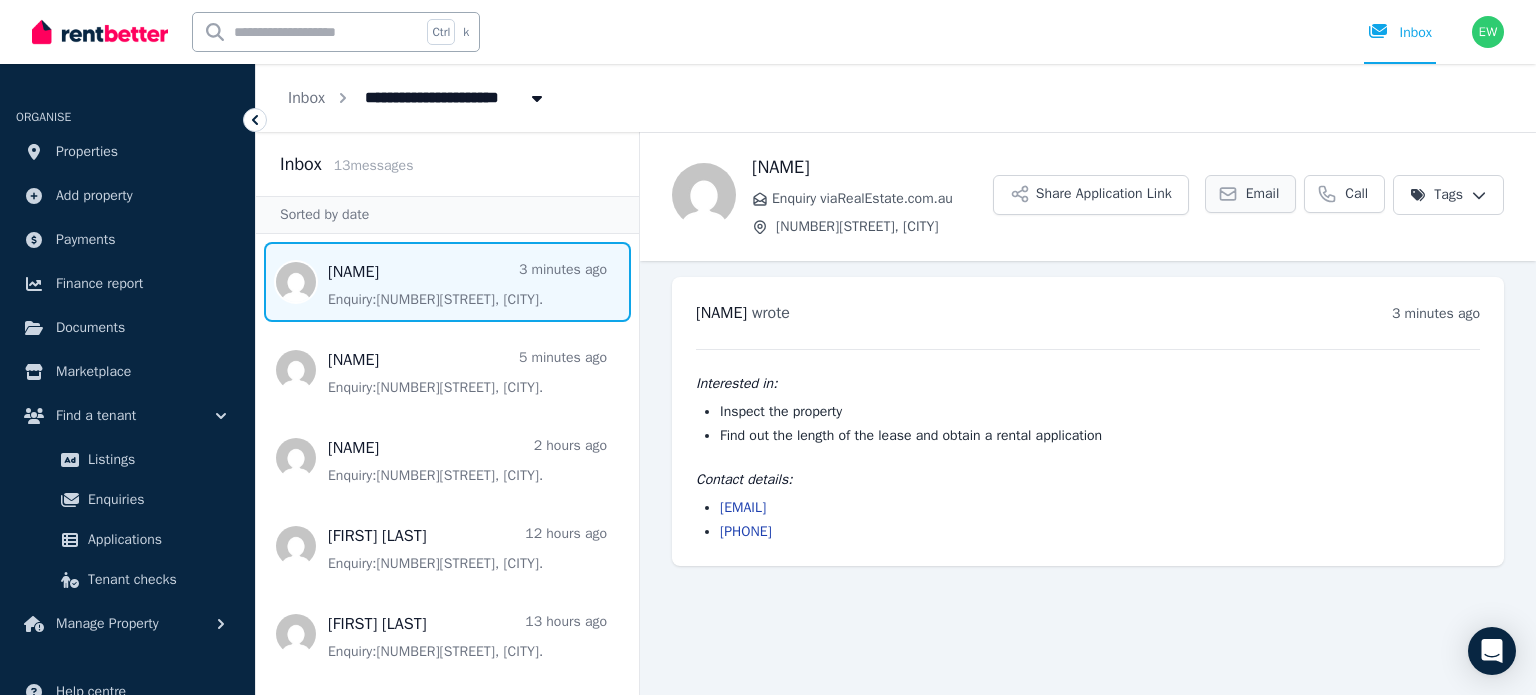 click on "Email" at bounding box center [1263, 194] 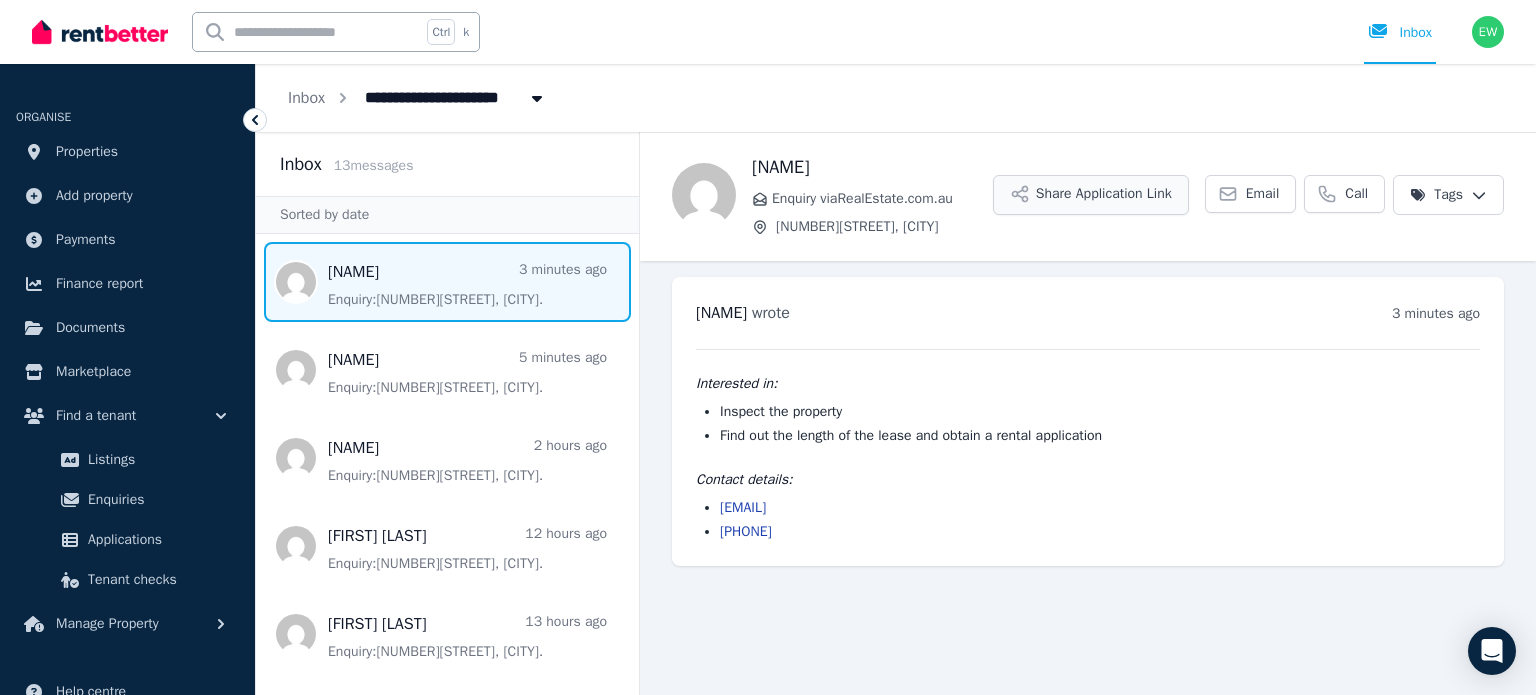 click on "Share Application Link" at bounding box center (1091, 195) 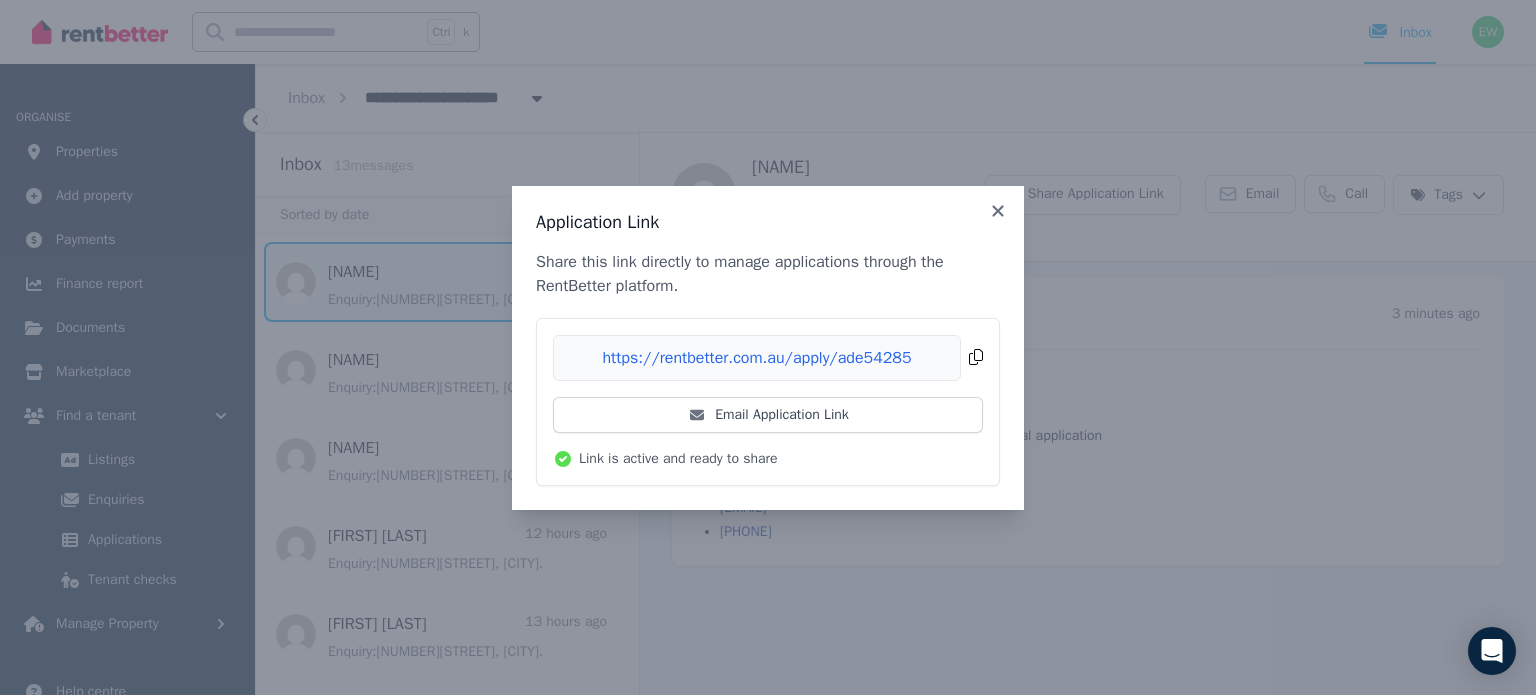 click on "Copied!" at bounding box center (768, 358) 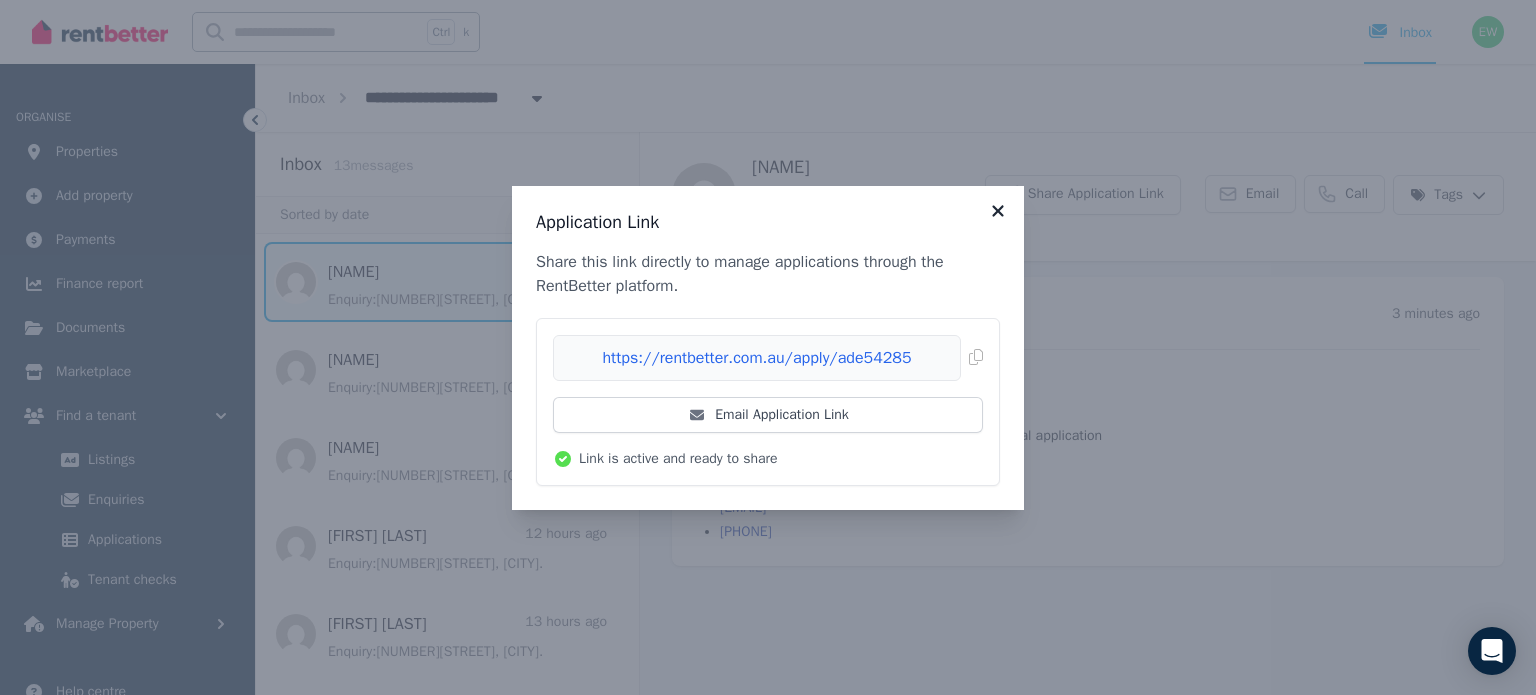 click 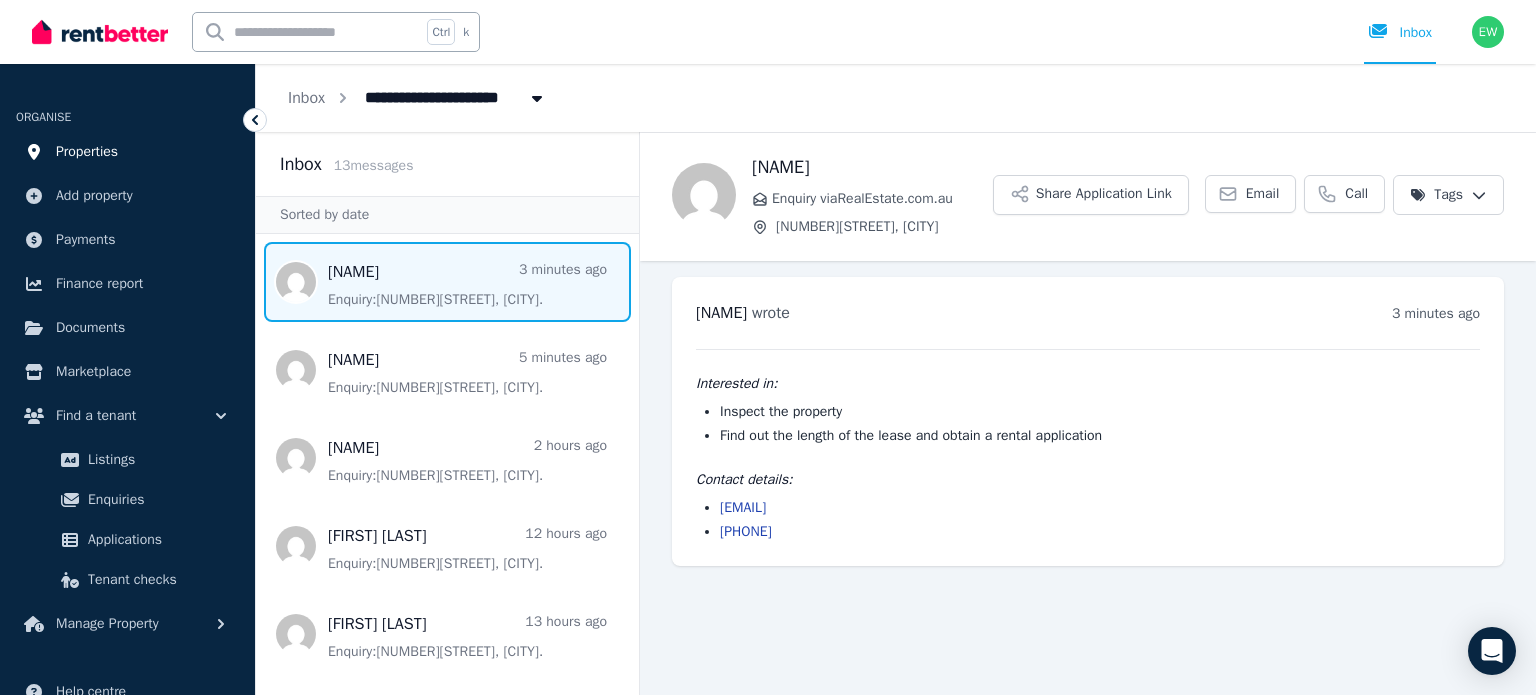 click on "Properties" at bounding box center [87, 152] 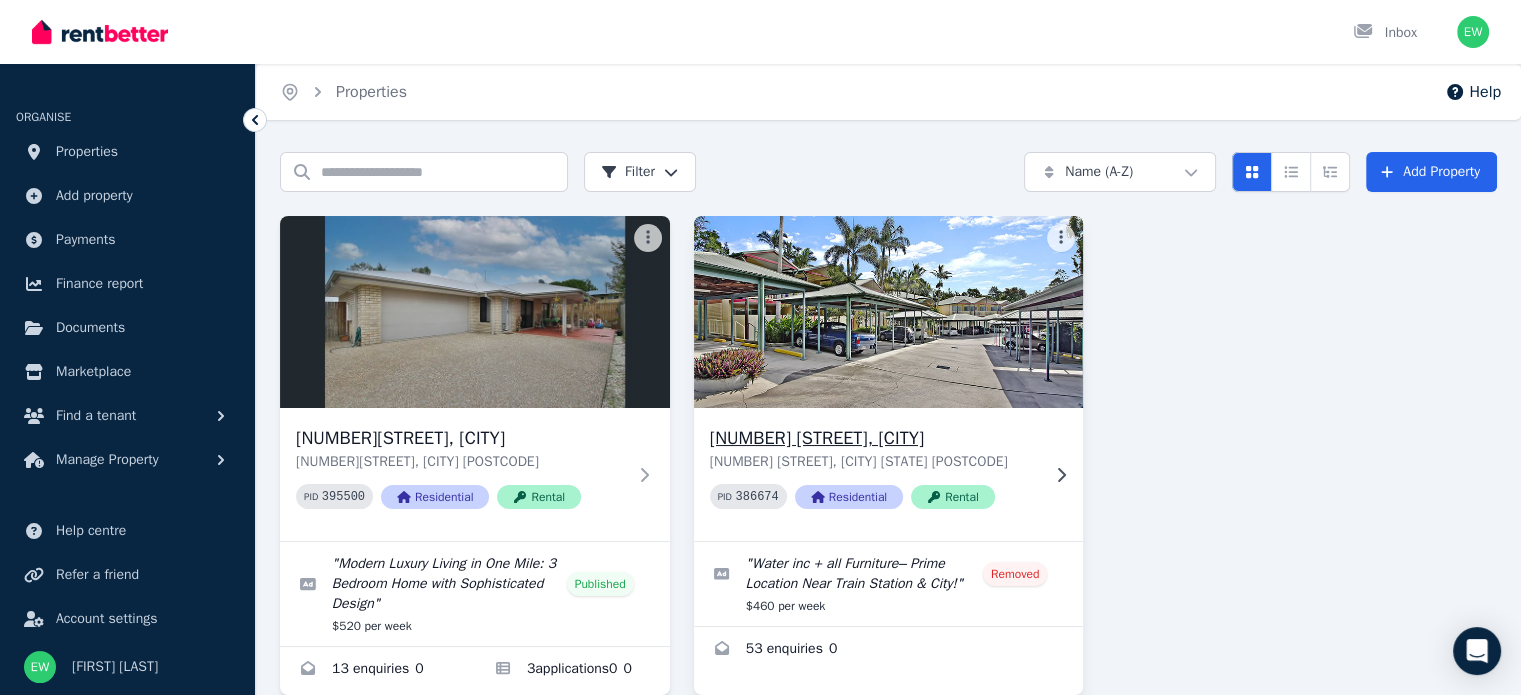 scroll, scrollTop: 91, scrollLeft: 0, axis: vertical 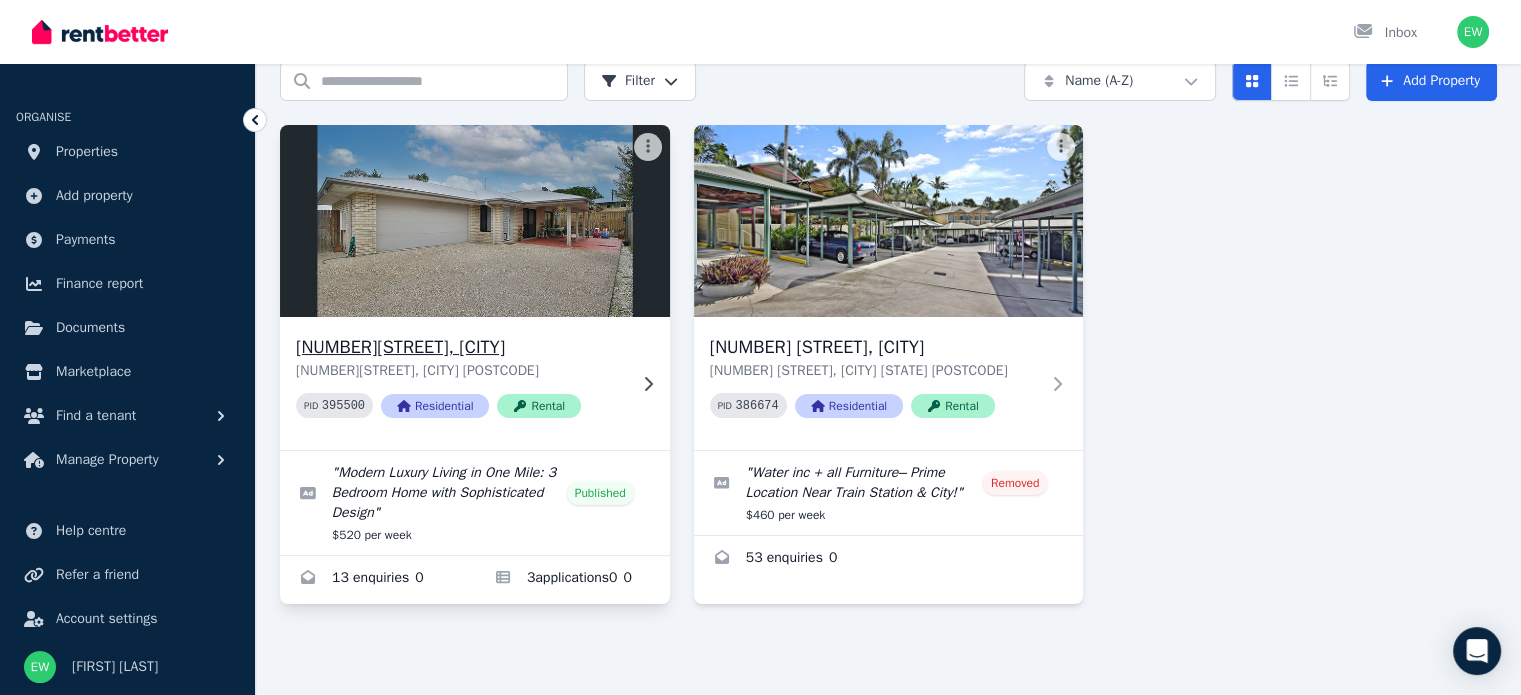 click on "17B Reddy St, One Mile 17B Reddy St, One Mile QLD 4305 PID   395500 Residential Rental" at bounding box center (461, 383) 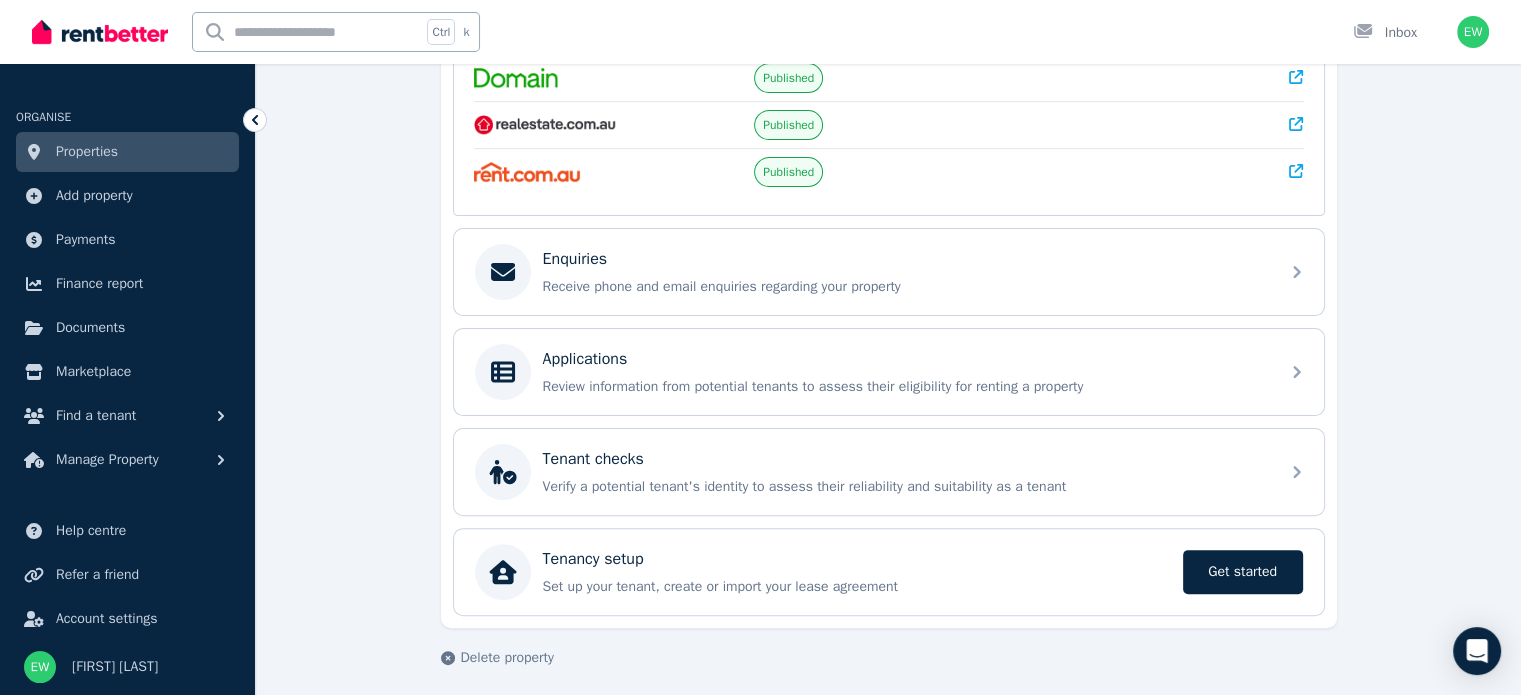 scroll, scrollTop: 352, scrollLeft: 0, axis: vertical 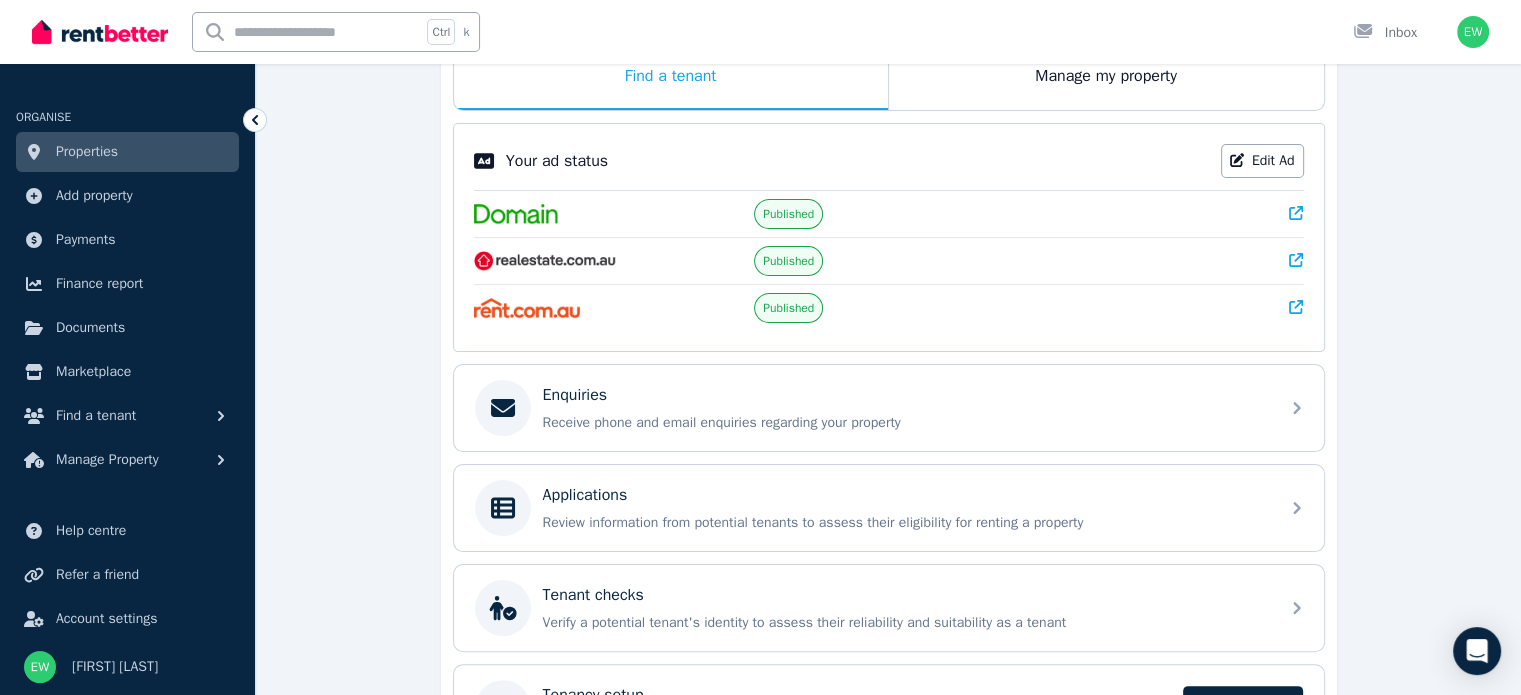 click 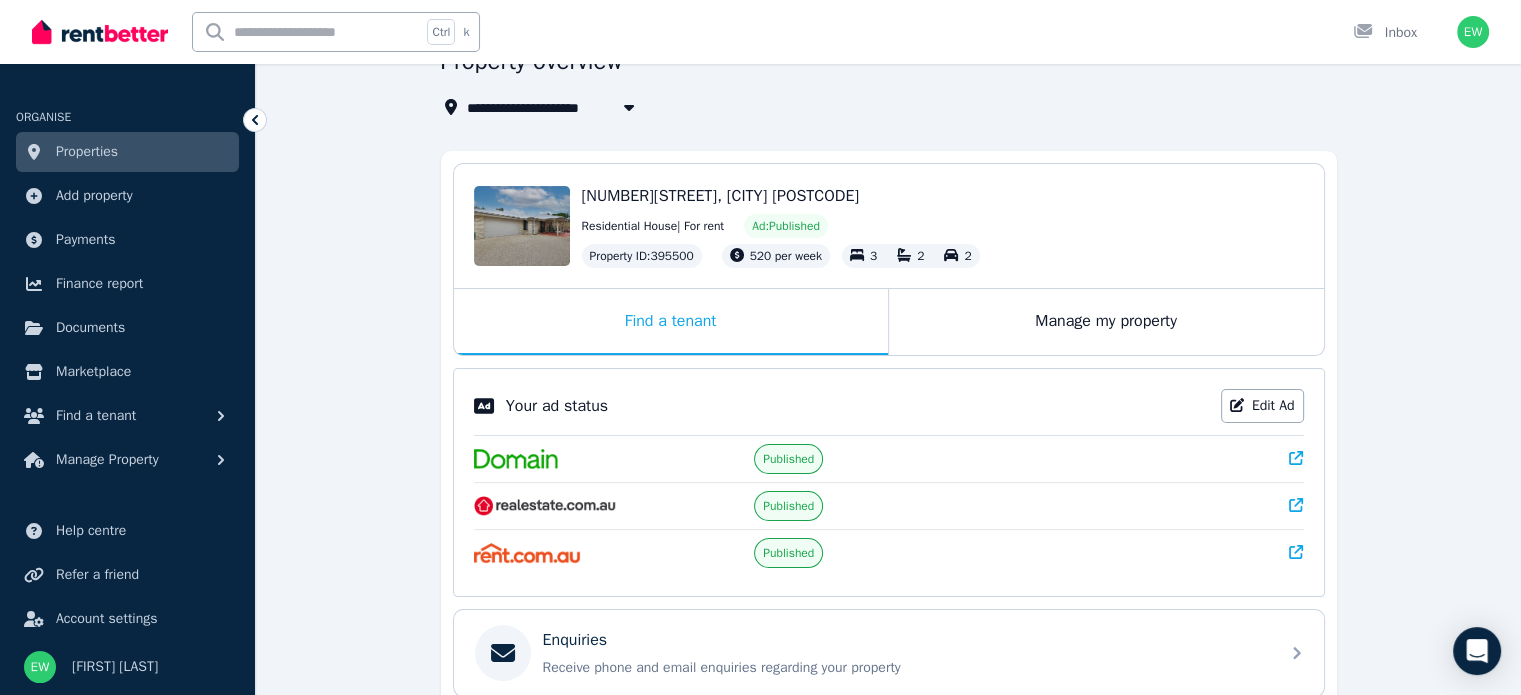scroll, scrollTop: 0, scrollLeft: 0, axis: both 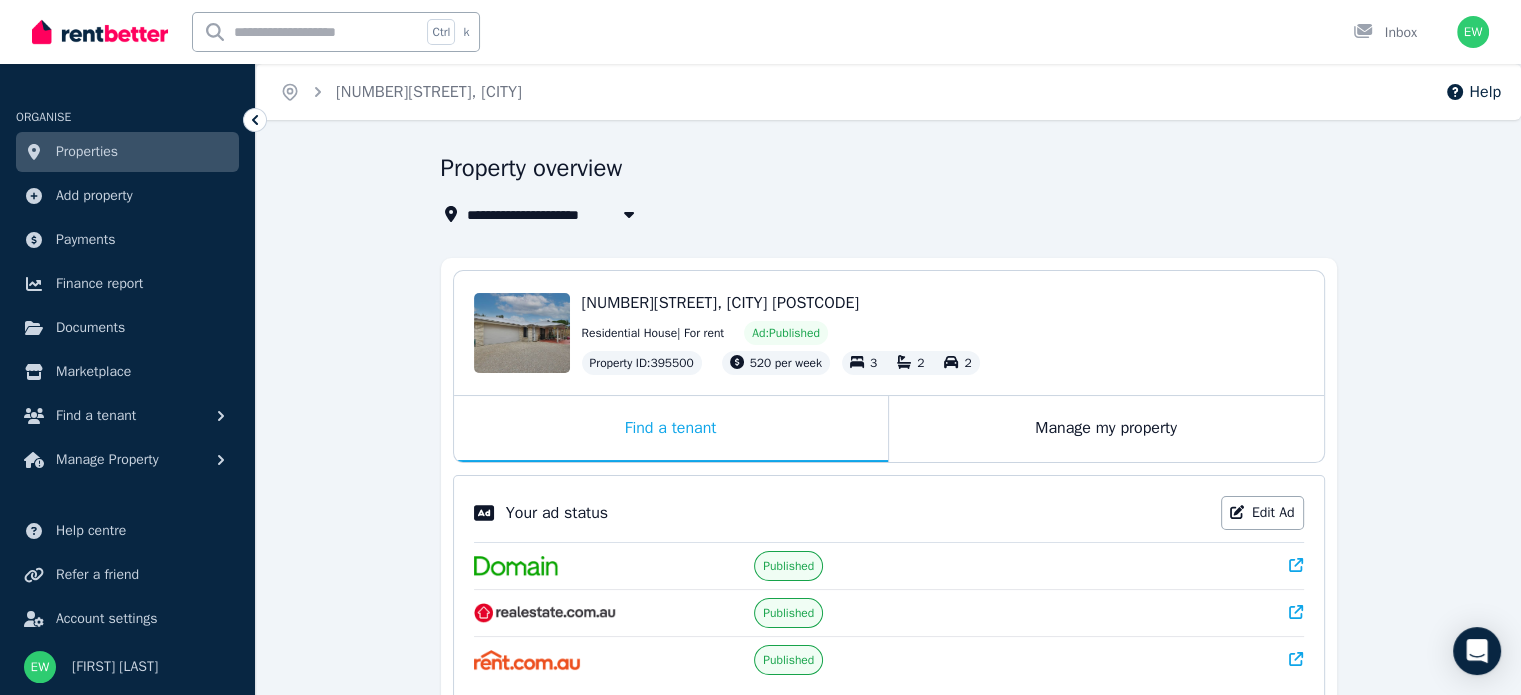 click on "Properties" at bounding box center [127, 152] 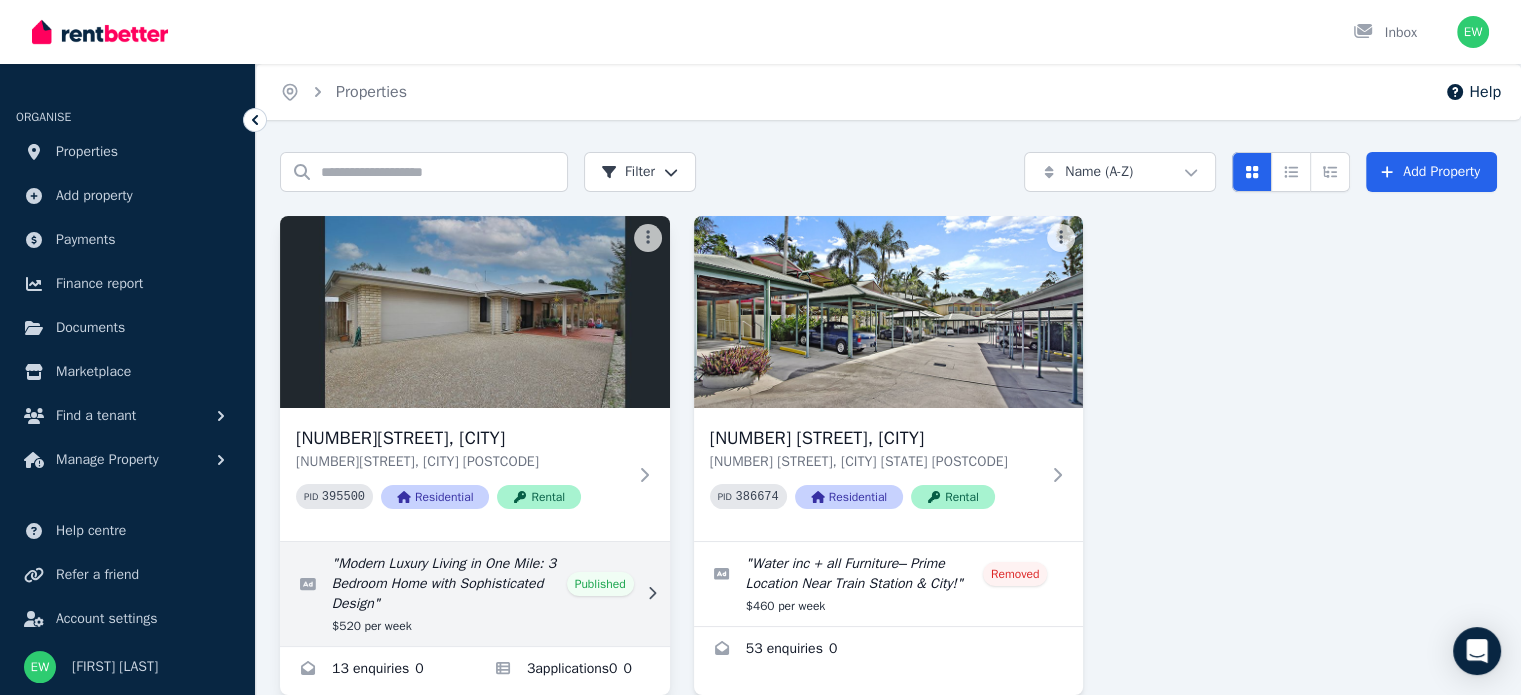 scroll, scrollTop: 91, scrollLeft: 0, axis: vertical 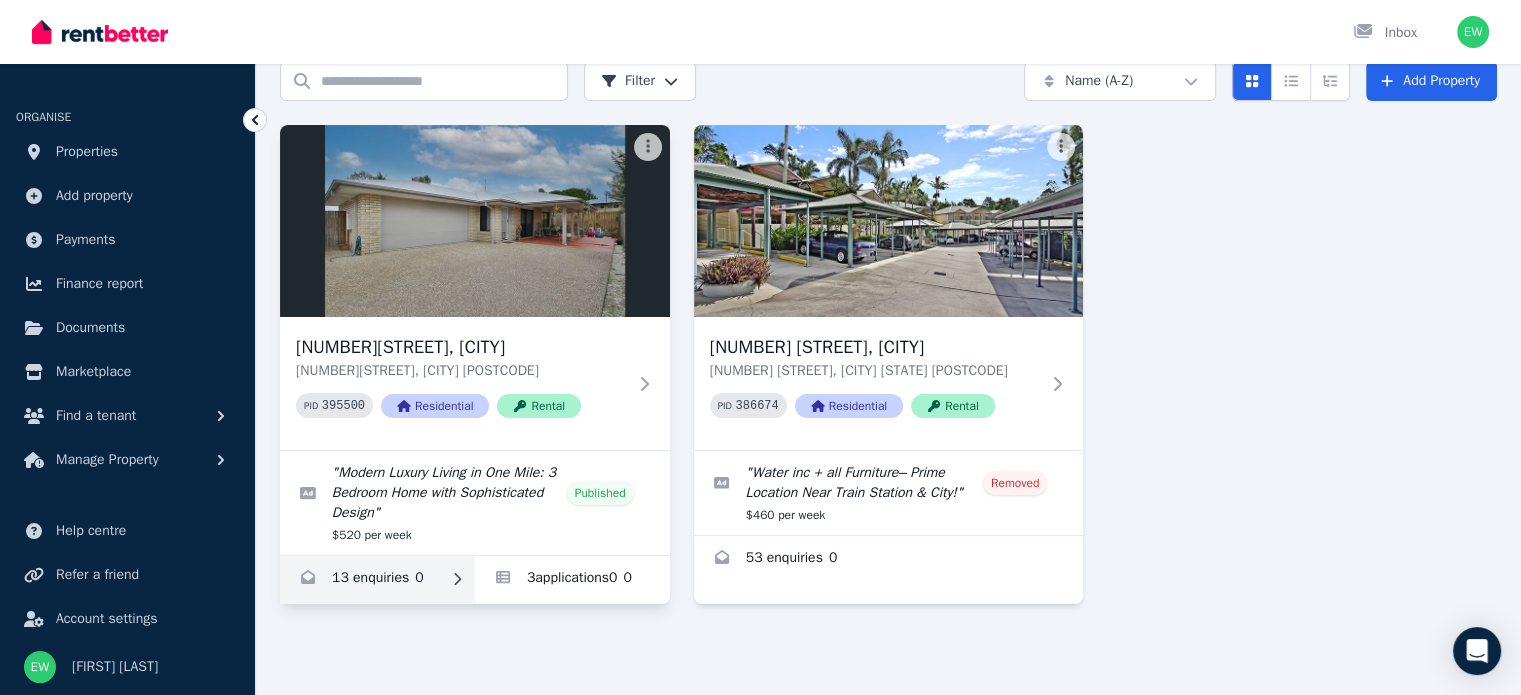 click at bounding box center [377, 580] 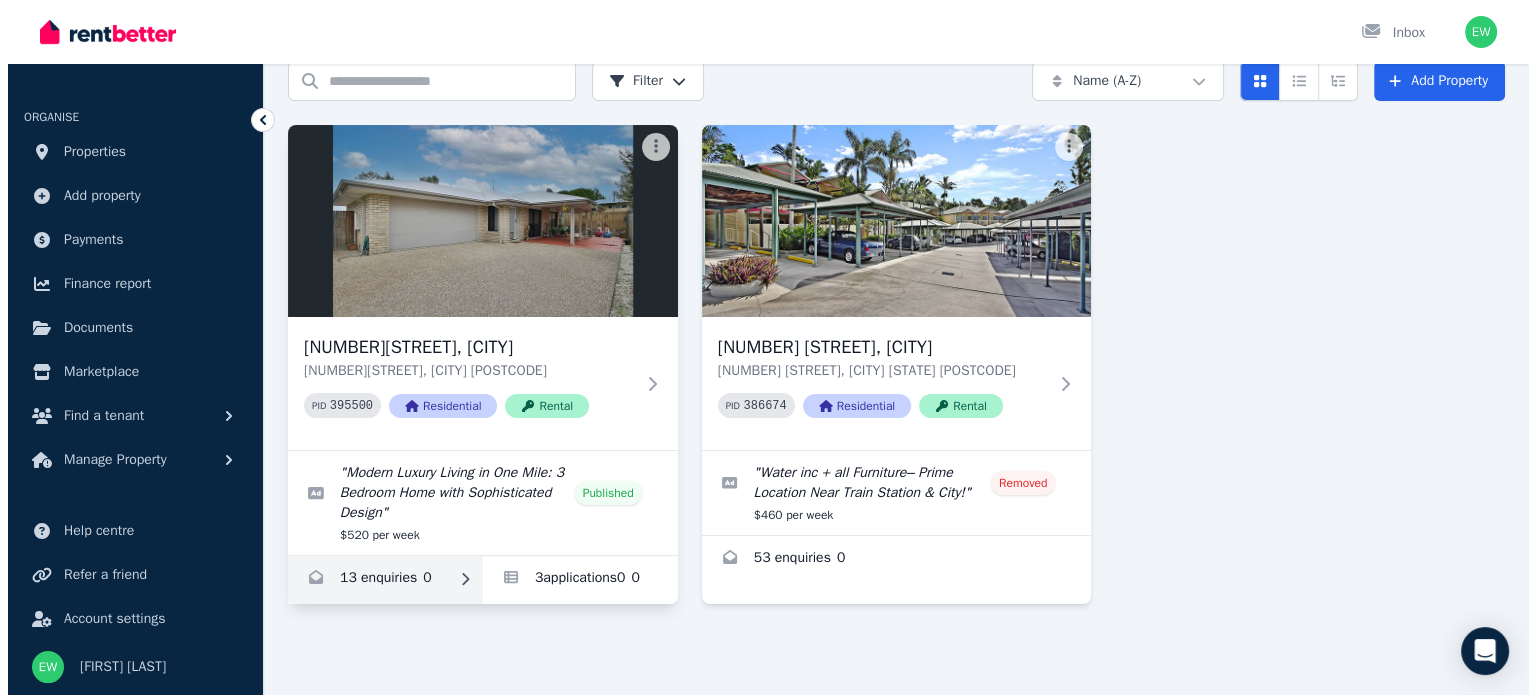 scroll, scrollTop: 0, scrollLeft: 0, axis: both 